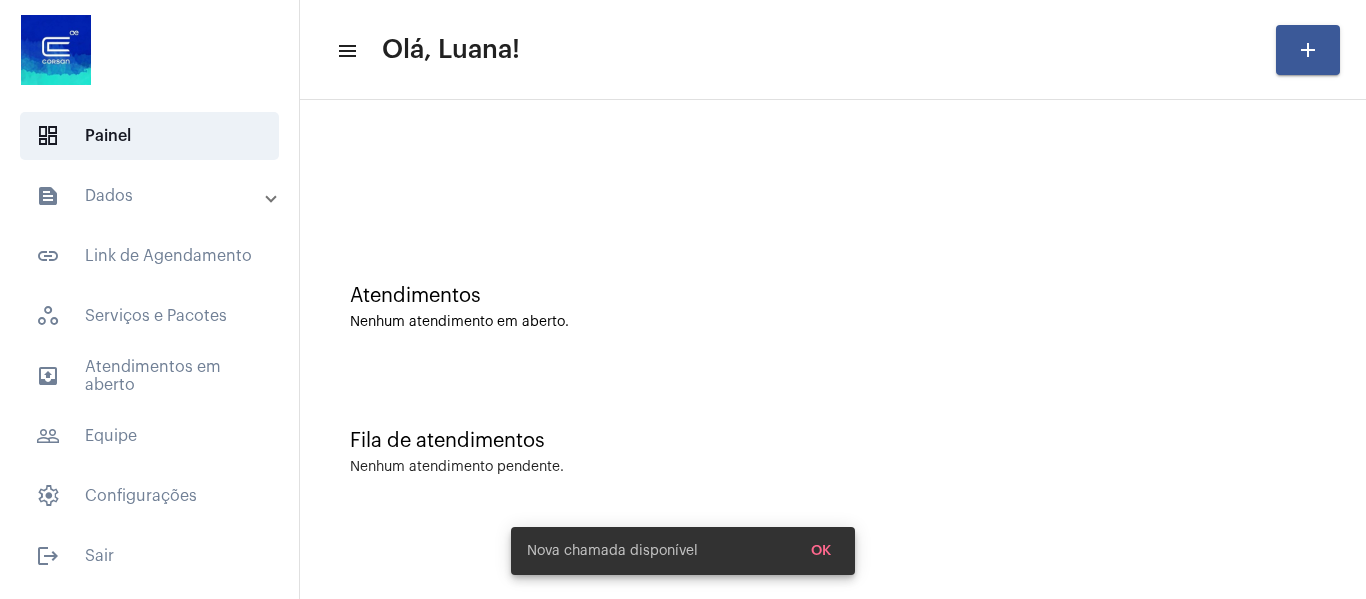 scroll, scrollTop: 0, scrollLeft: 0, axis: both 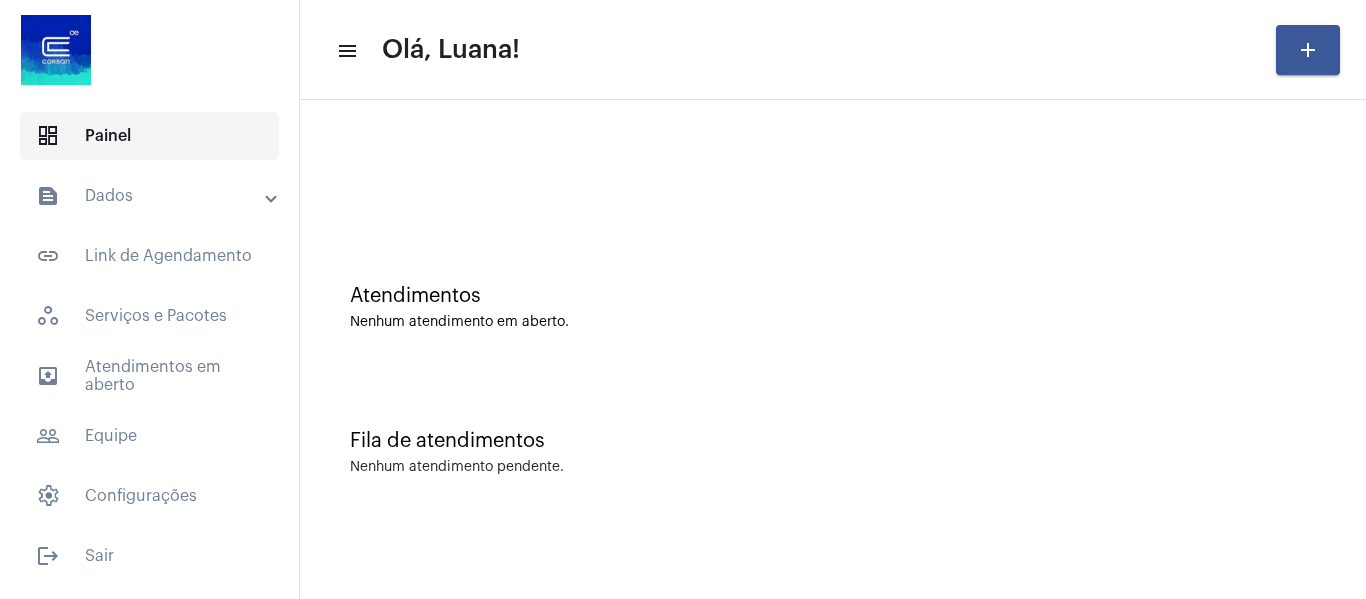 click on "dashboard   Painel" 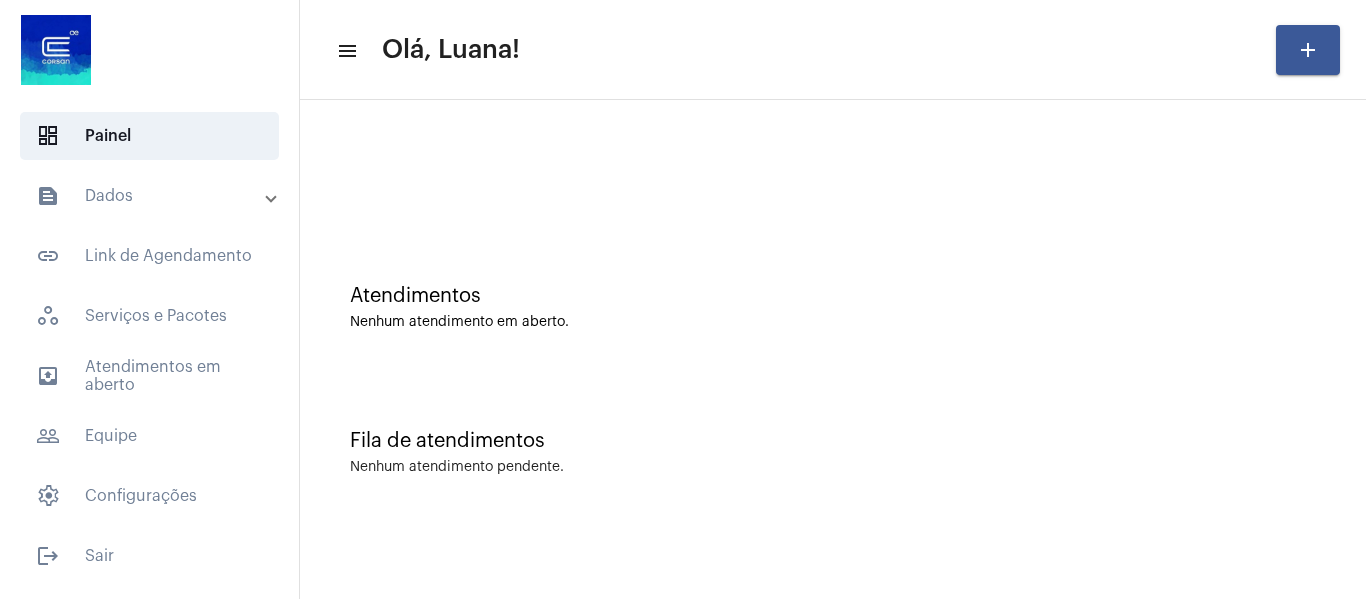 click 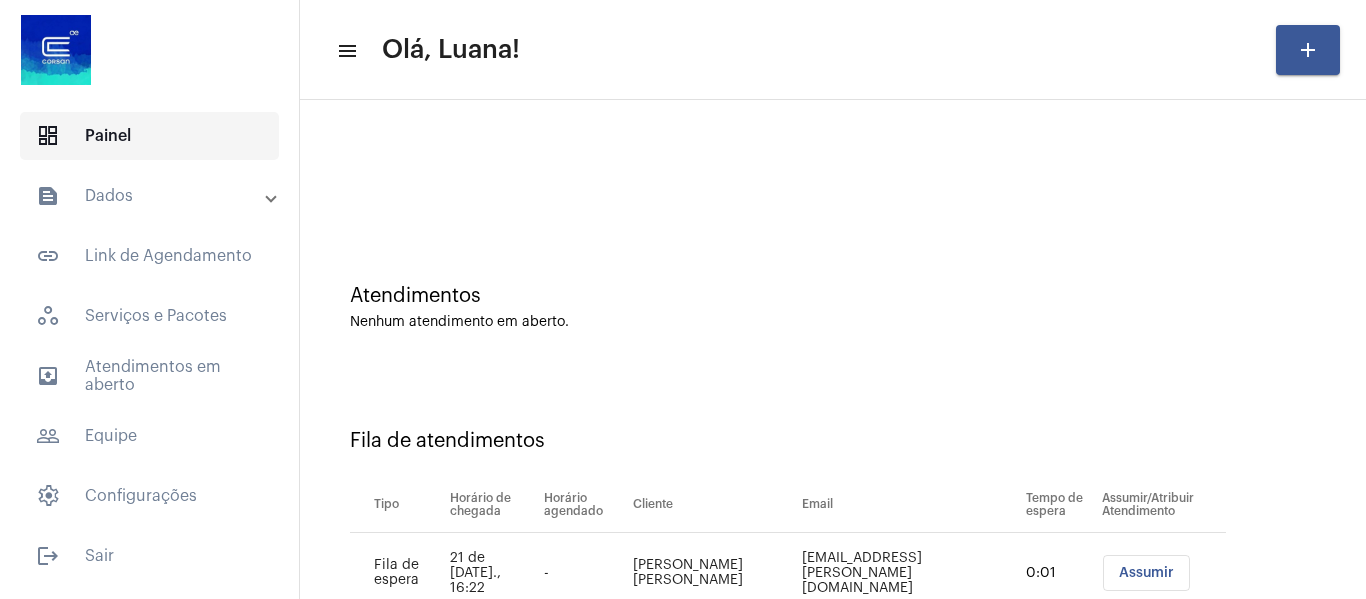 click on "dashboard   Painel" 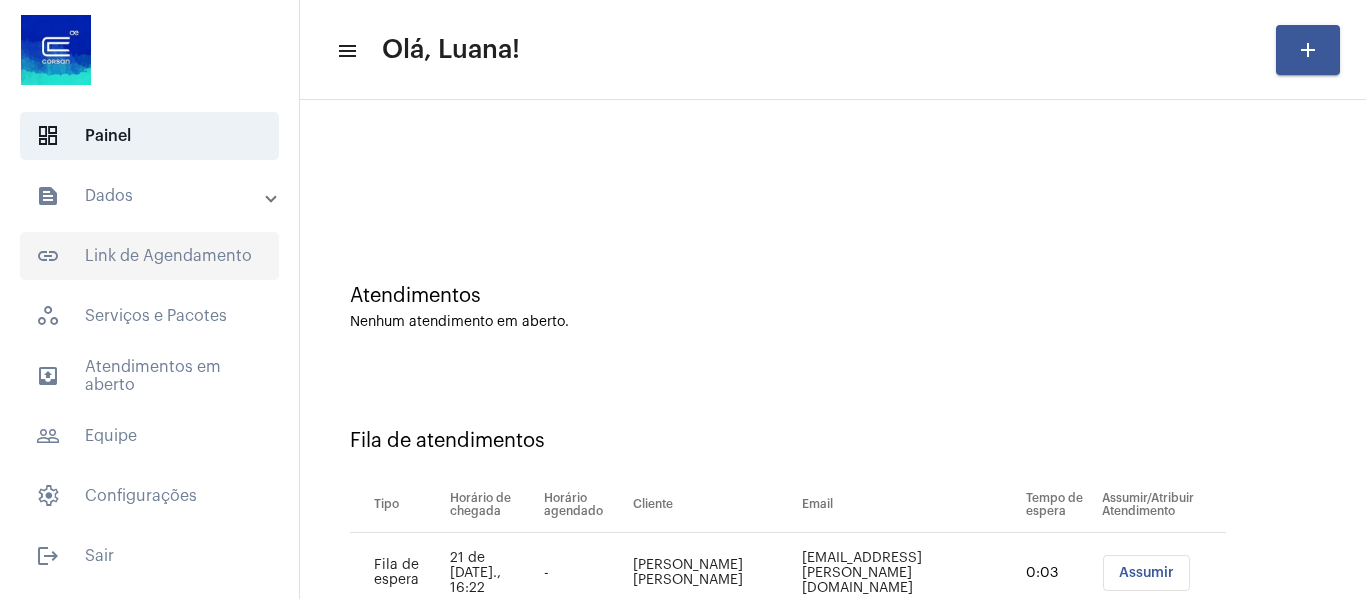 click on "link_outlined  Link de Agendamento" 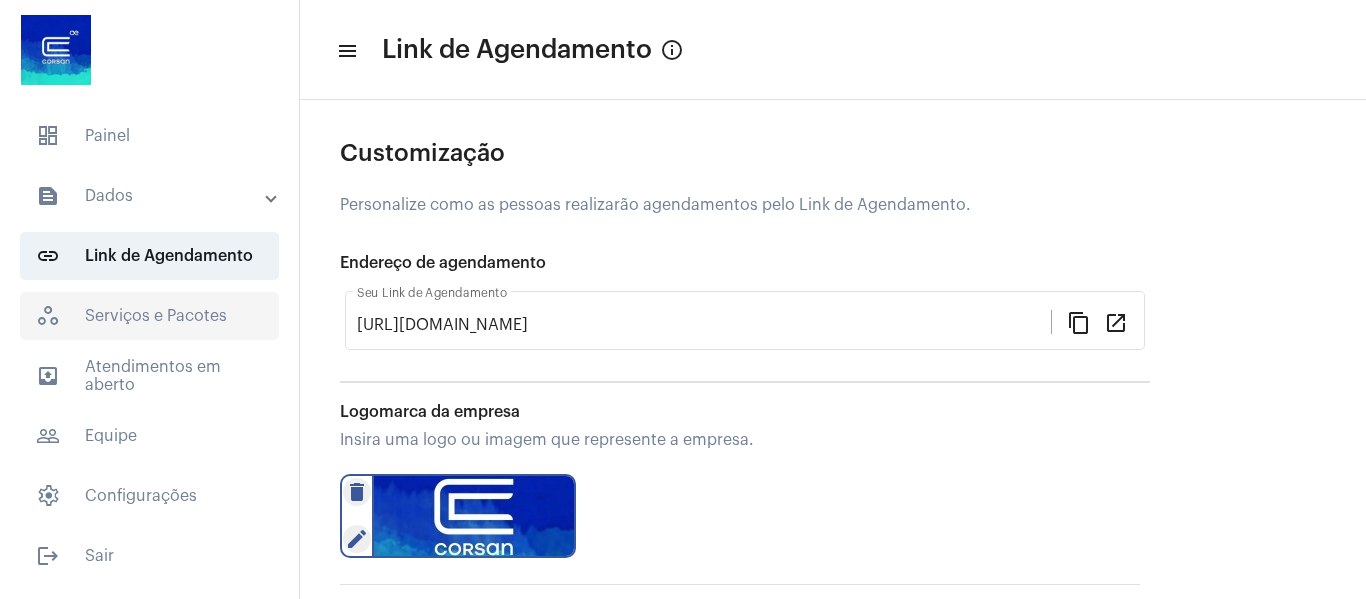 click on "workspaces_outlined   Serviços e Pacotes" 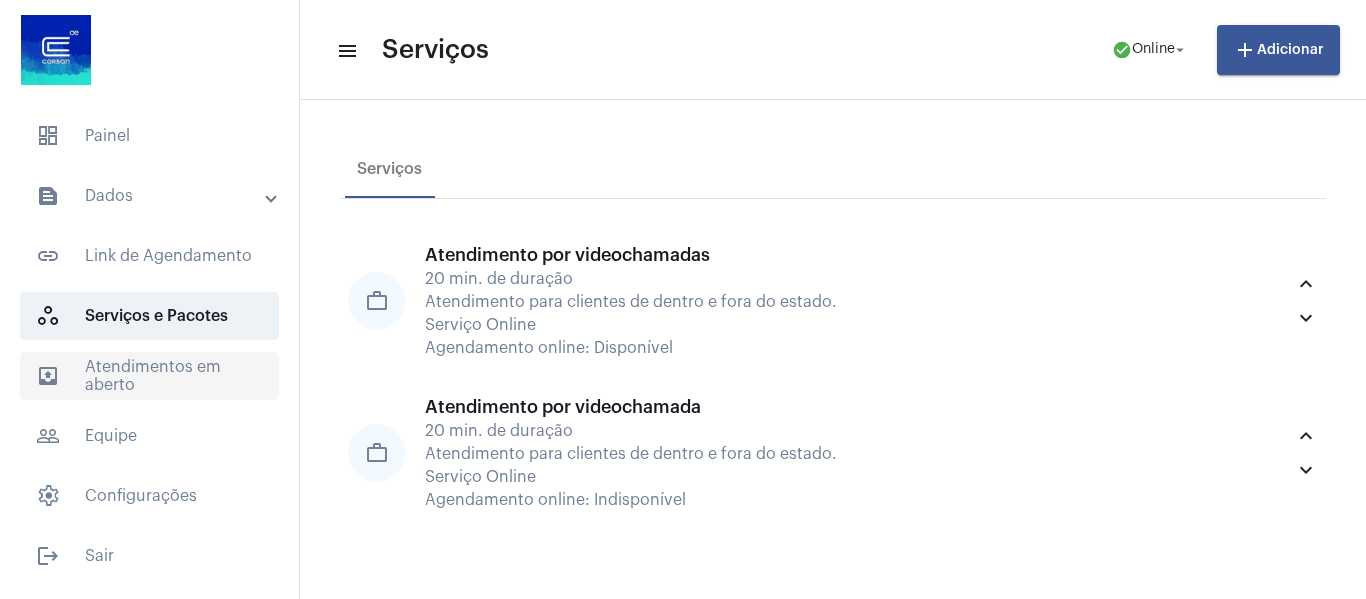 click on "outbox_outline  Atendimentos em aberto" 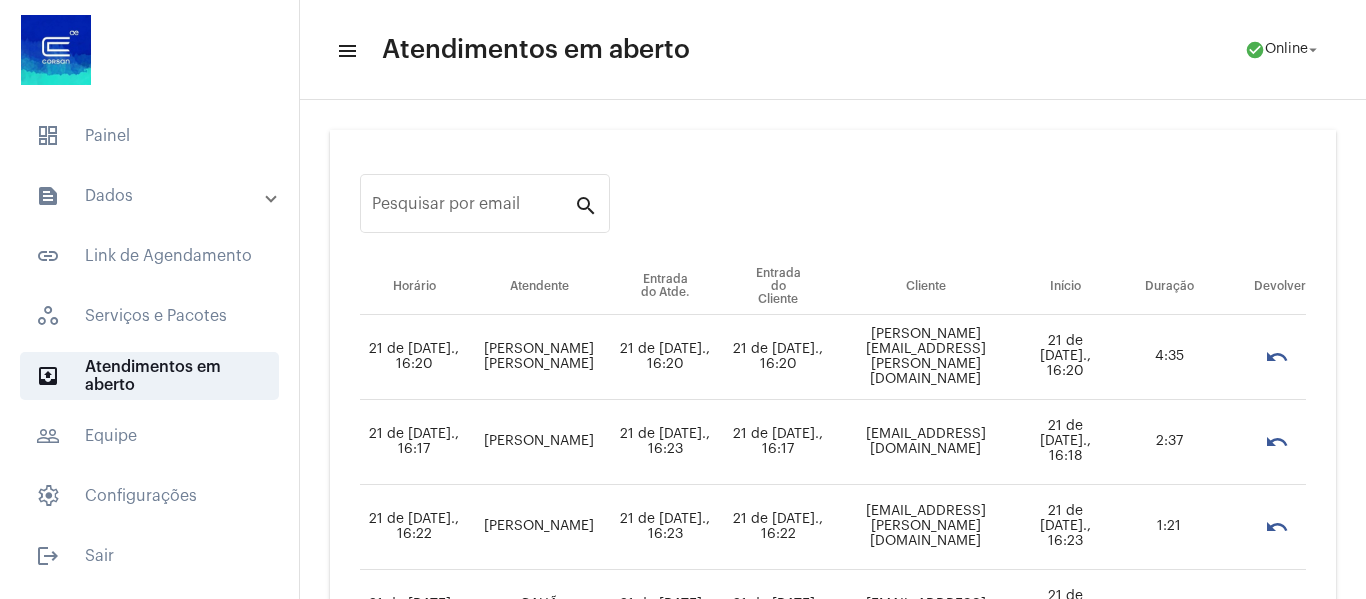 scroll, scrollTop: 187, scrollLeft: 0, axis: vertical 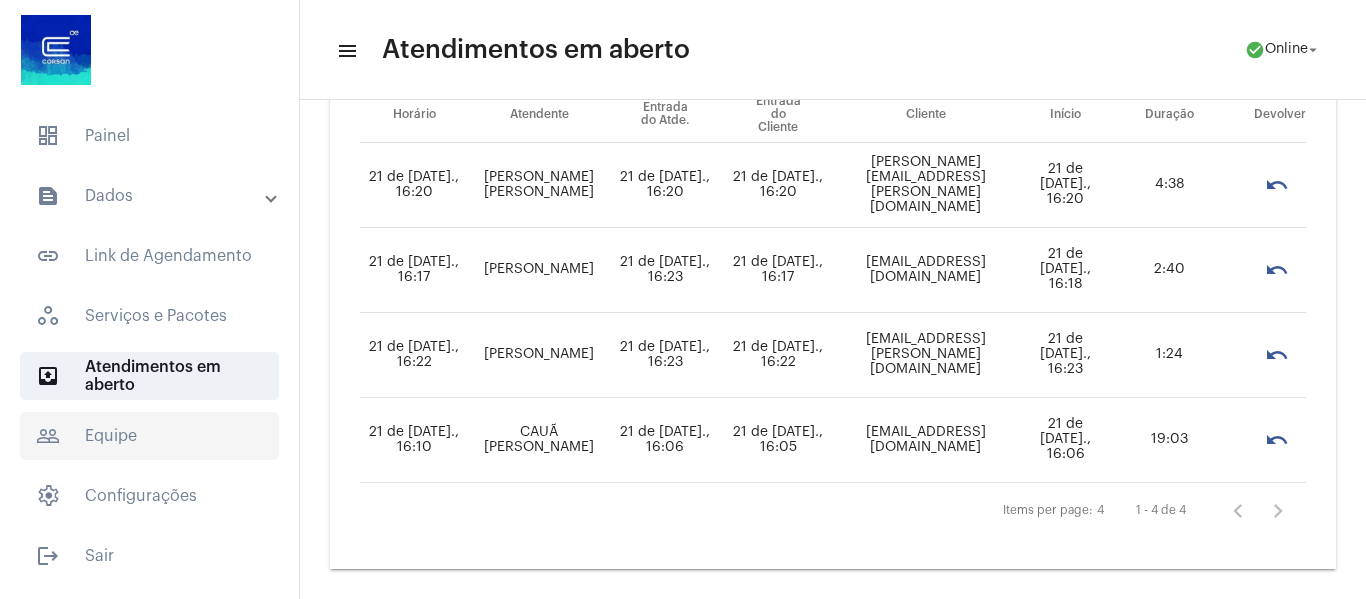 click on "people_outline  Equipe" 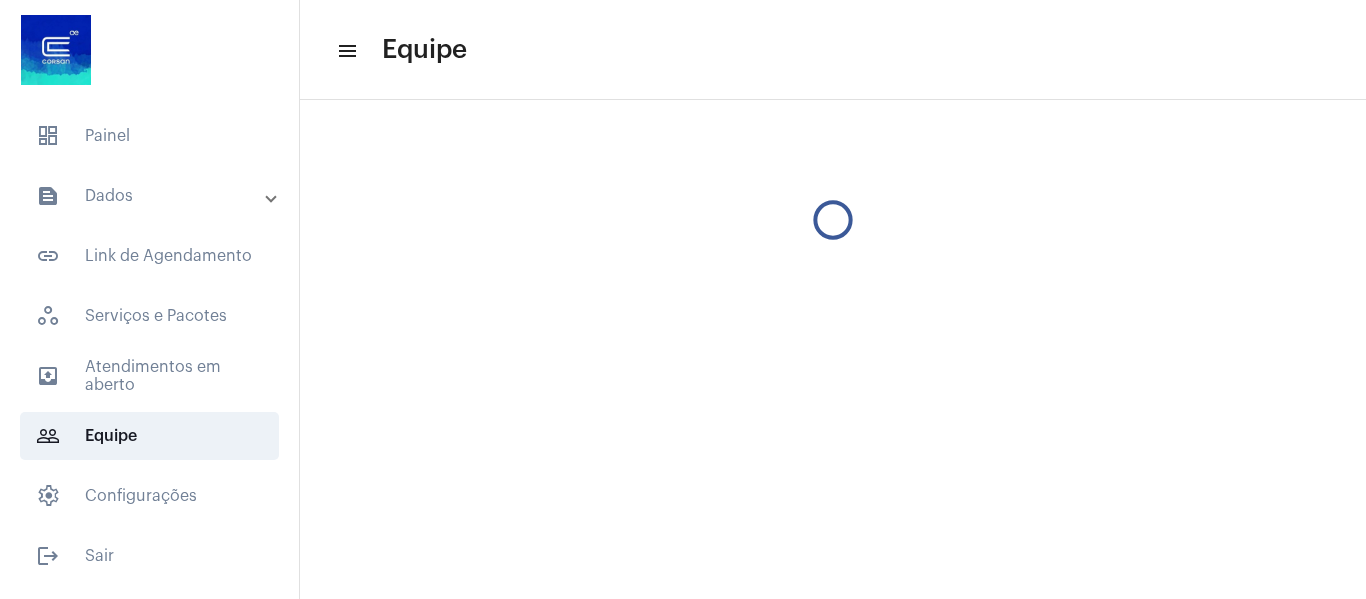 click on "menu Equipe" 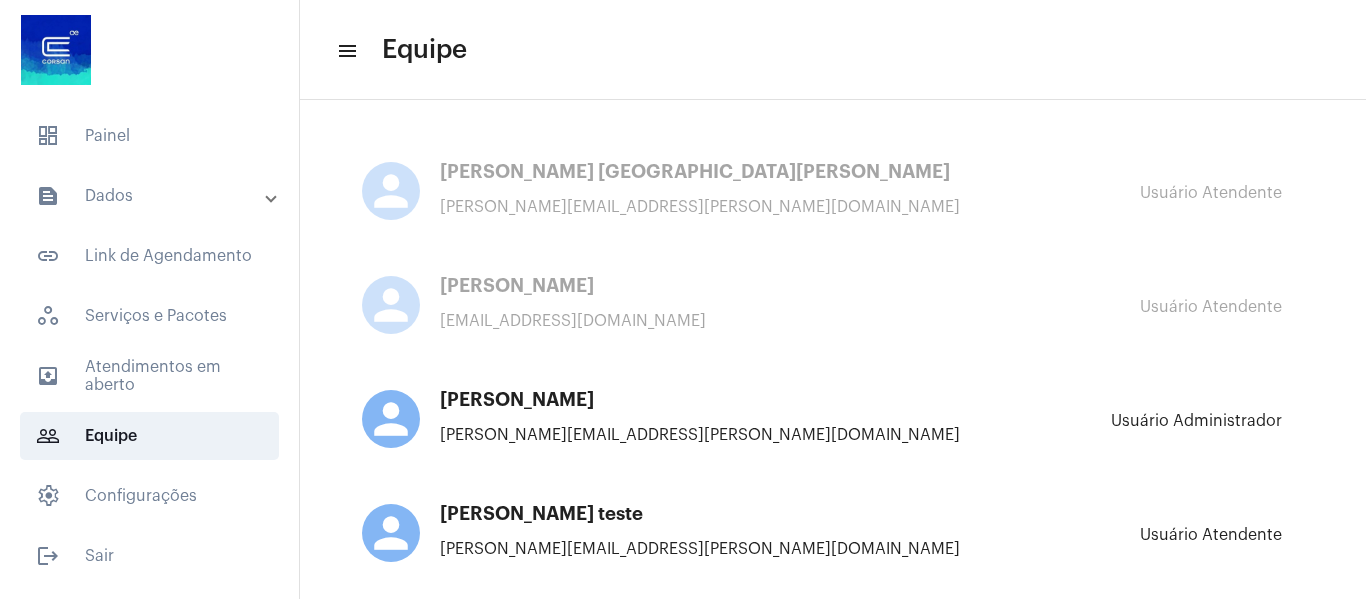 click on "text_snippet_outlined  Dados" at bounding box center [151, 196] 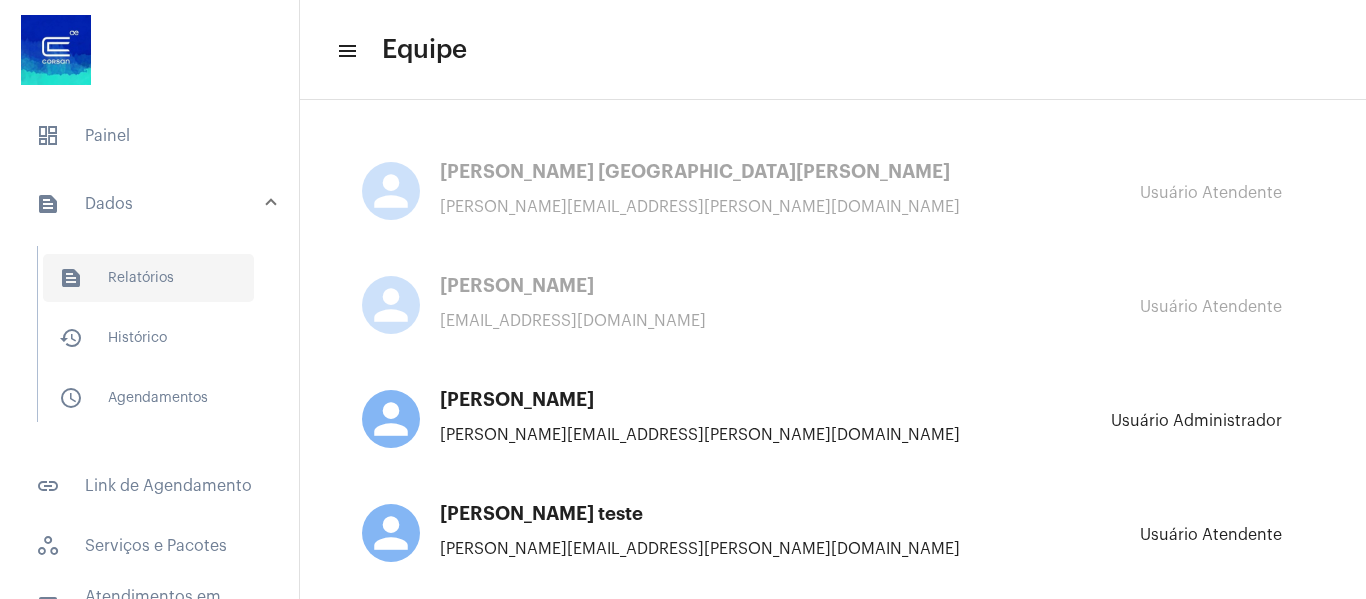 click on "text_snippet_outlined  Relatórios" at bounding box center (148, 278) 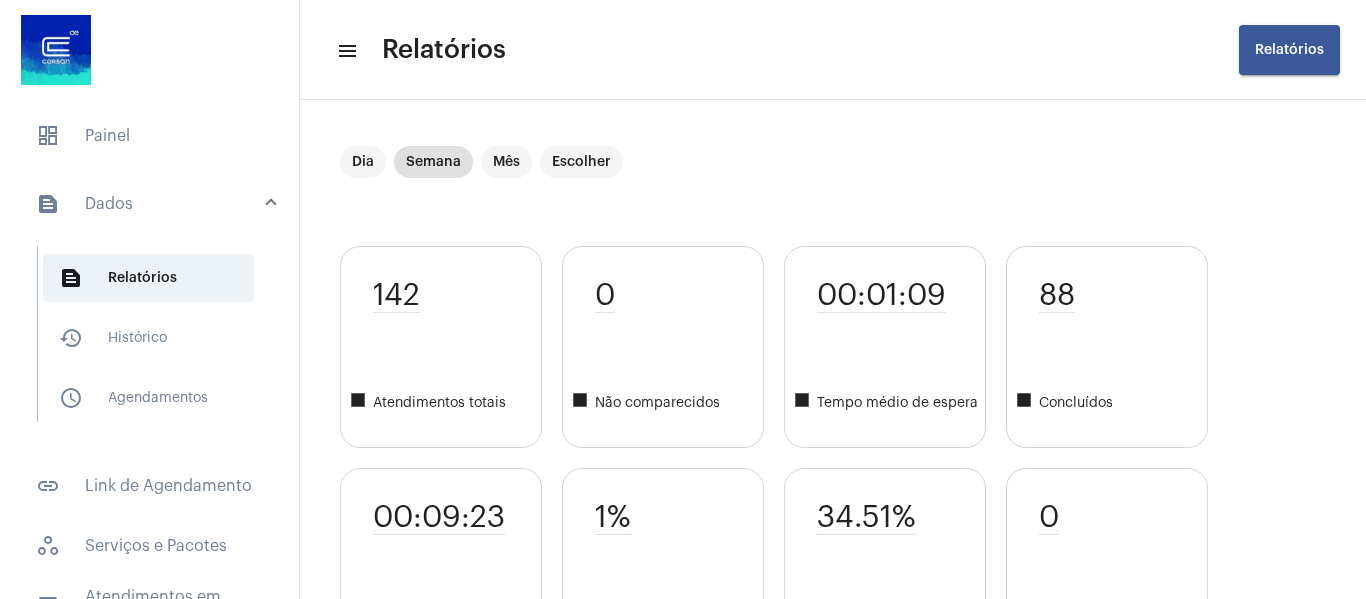 click on "Dia Semana Mês Escolher" 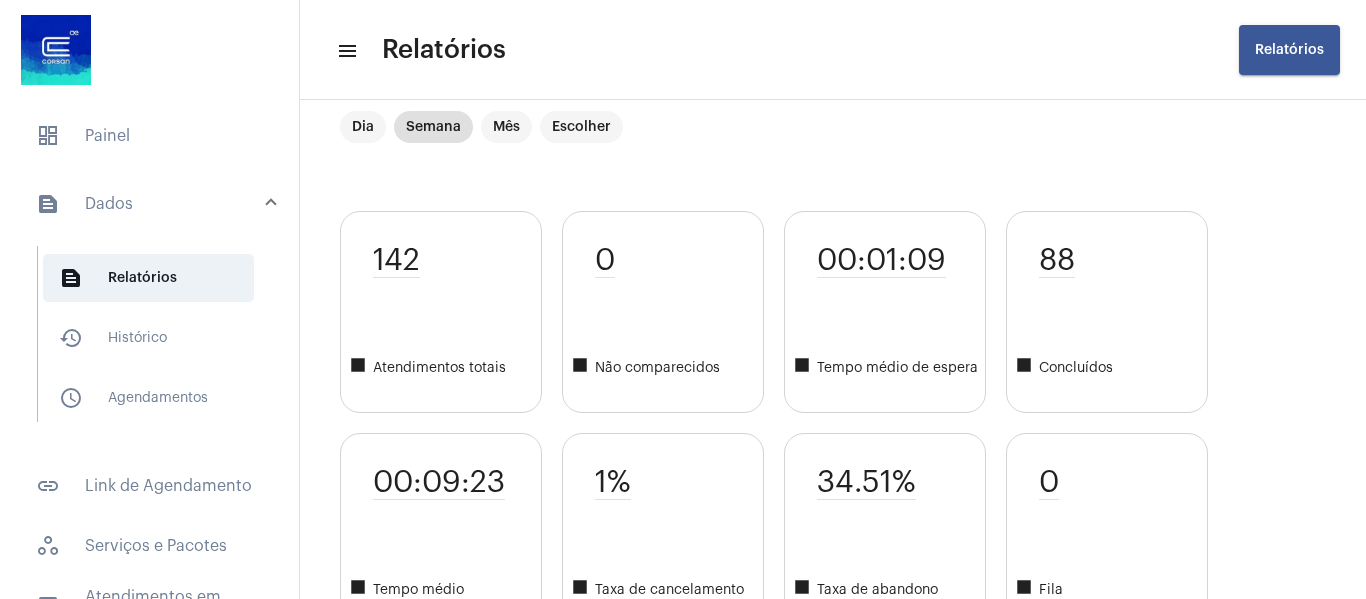 scroll, scrollTop: 0, scrollLeft: 0, axis: both 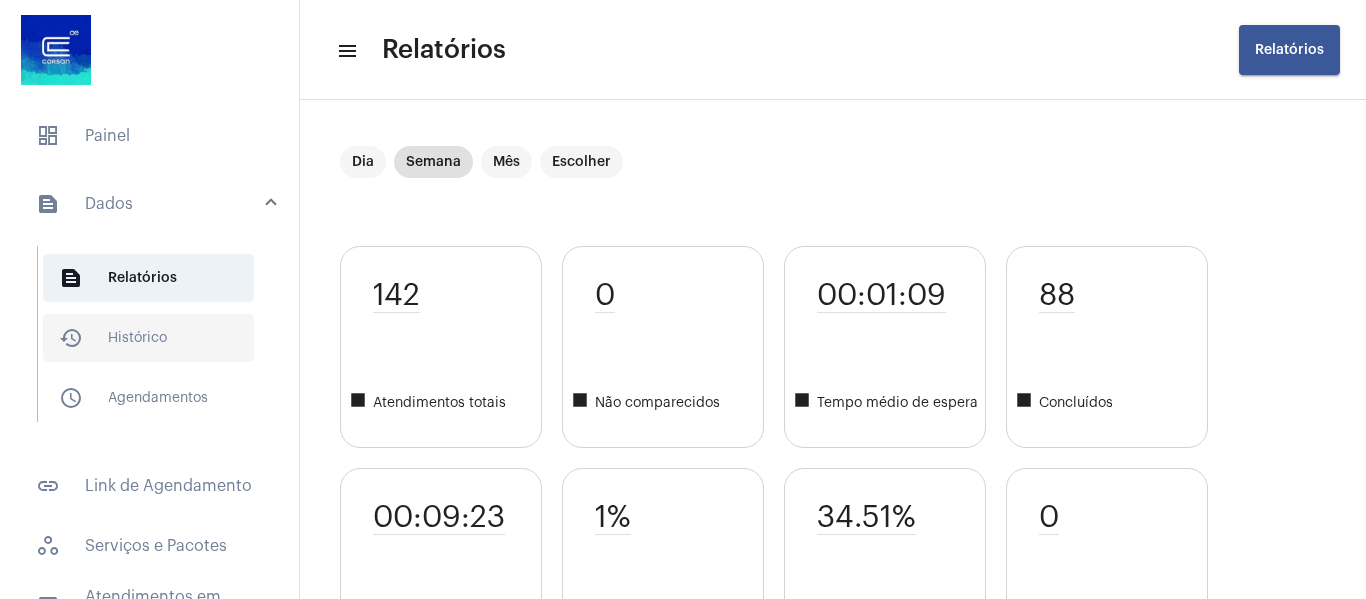 click on "history_outlined  Histórico" at bounding box center [148, 338] 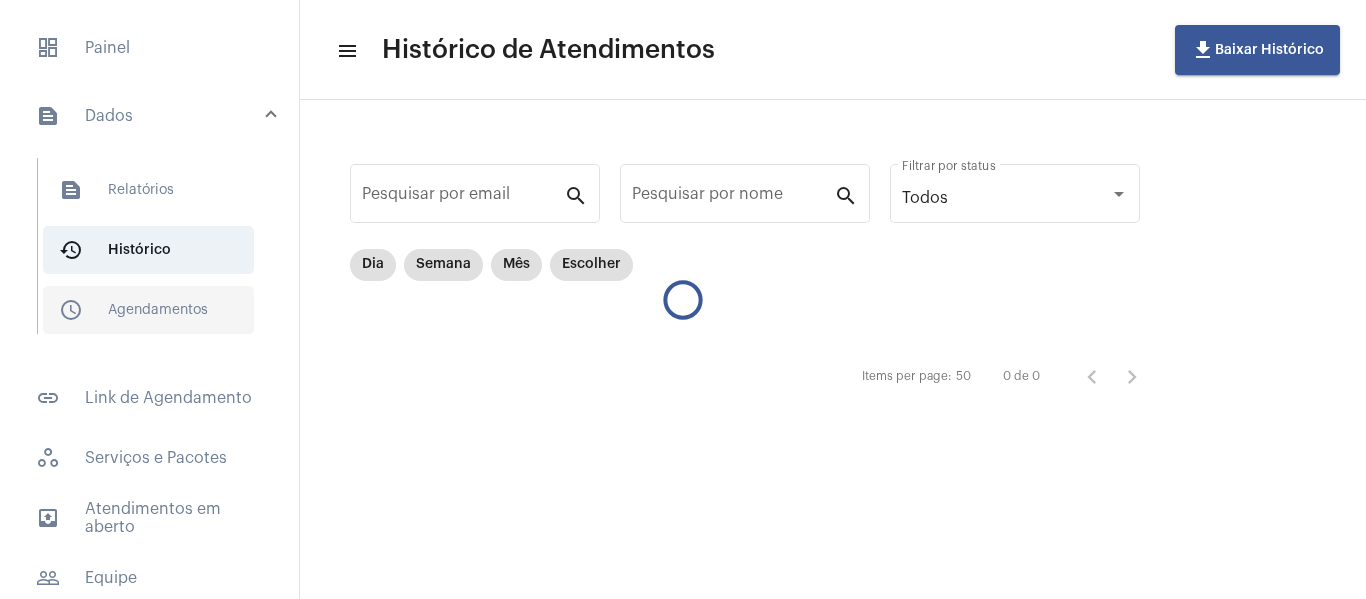 scroll, scrollTop: 200, scrollLeft: 0, axis: vertical 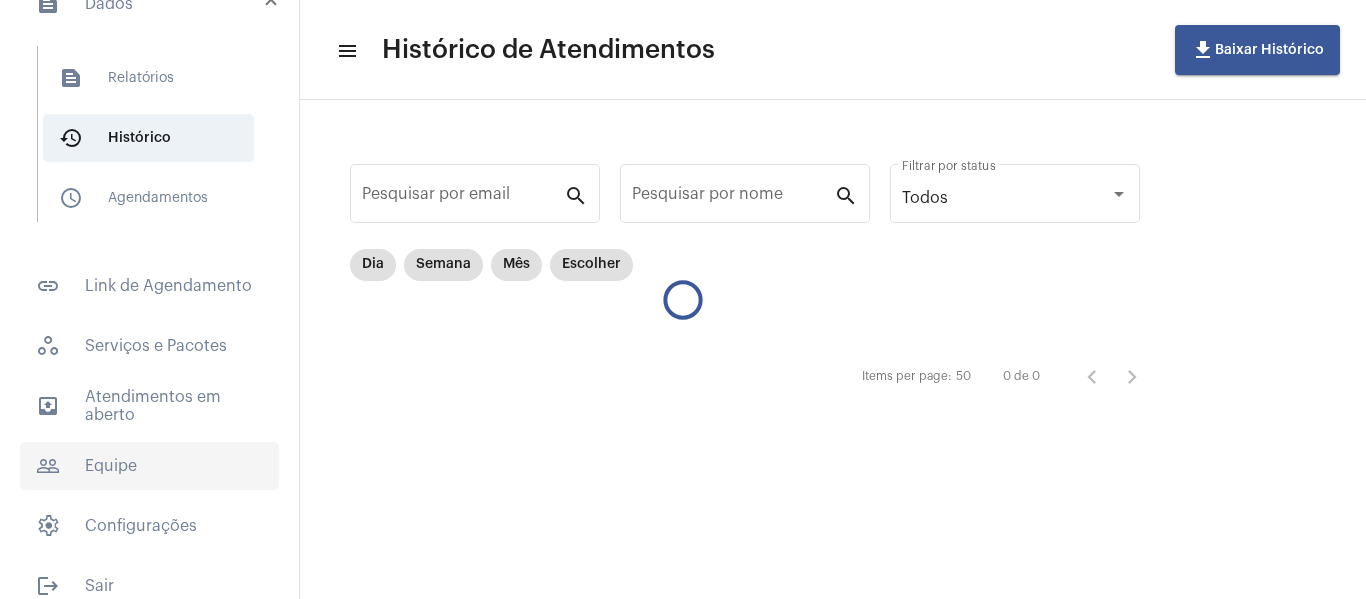 click on "people_outline  Equipe" 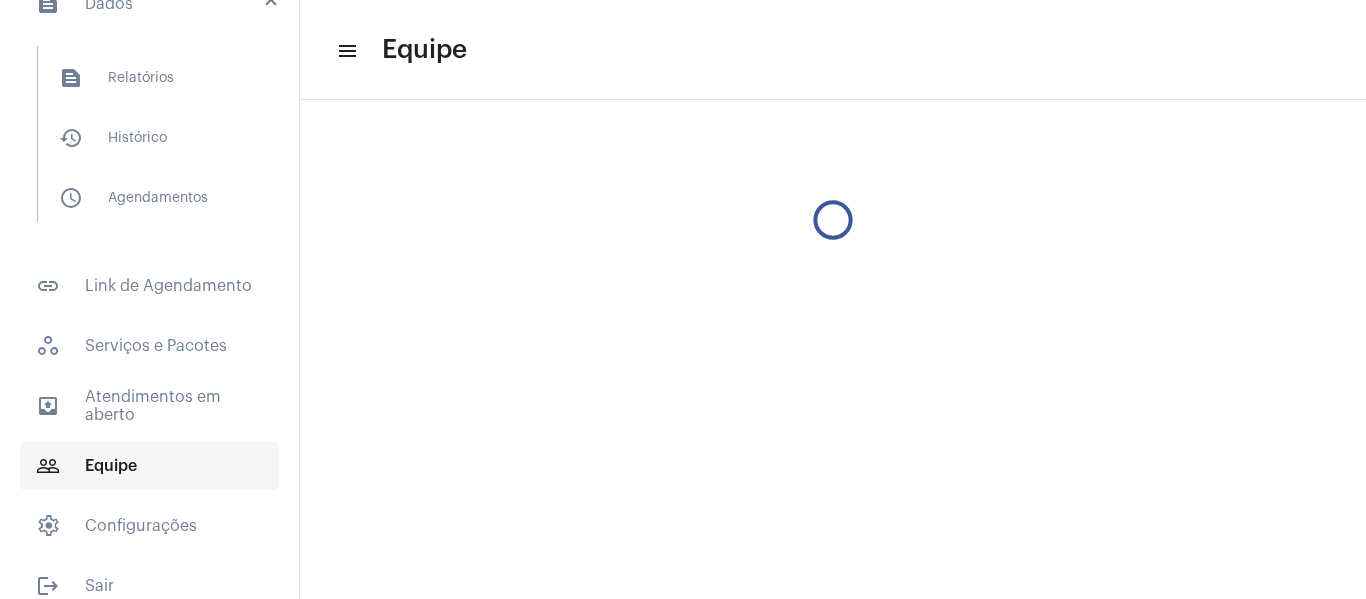scroll, scrollTop: 223, scrollLeft: 0, axis: vertical 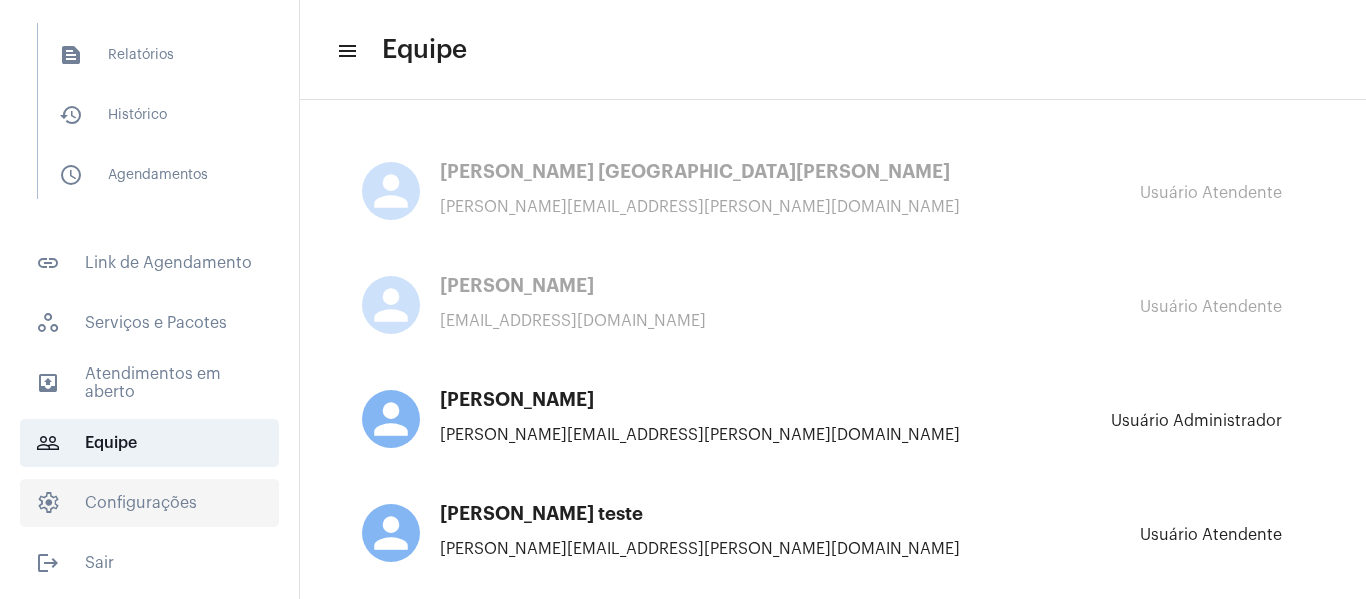 click on "settings   Configurações" 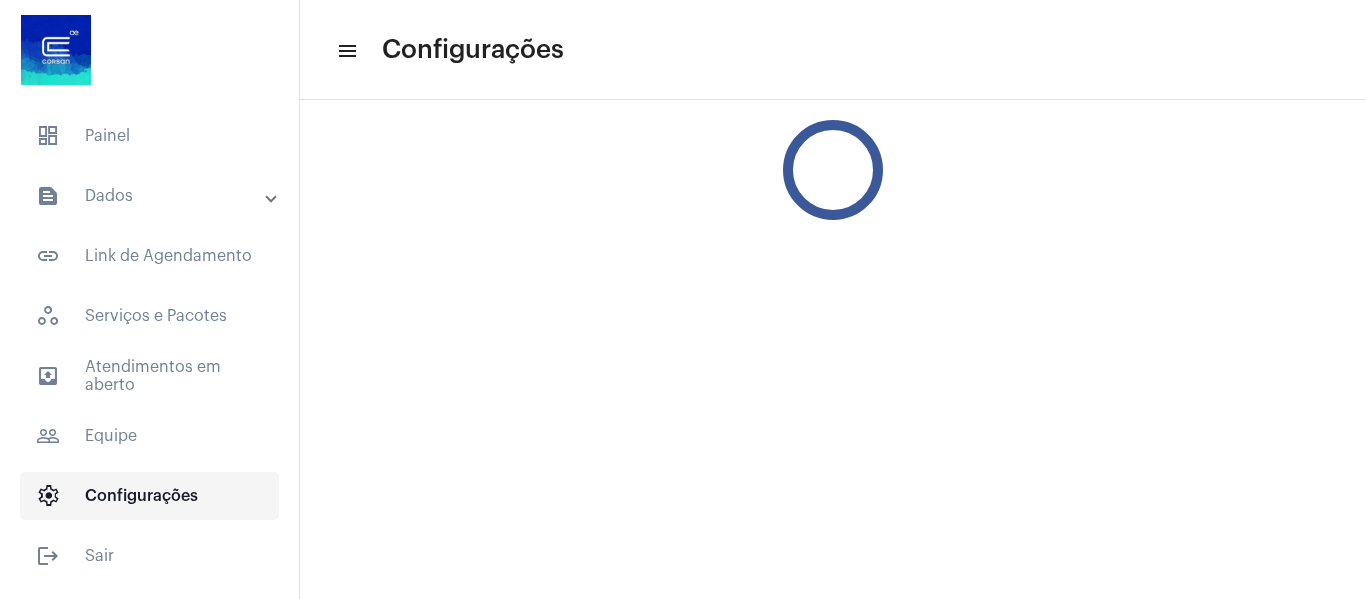 scroll, scrollTop: 0, scrollLeft: 0, axis: both 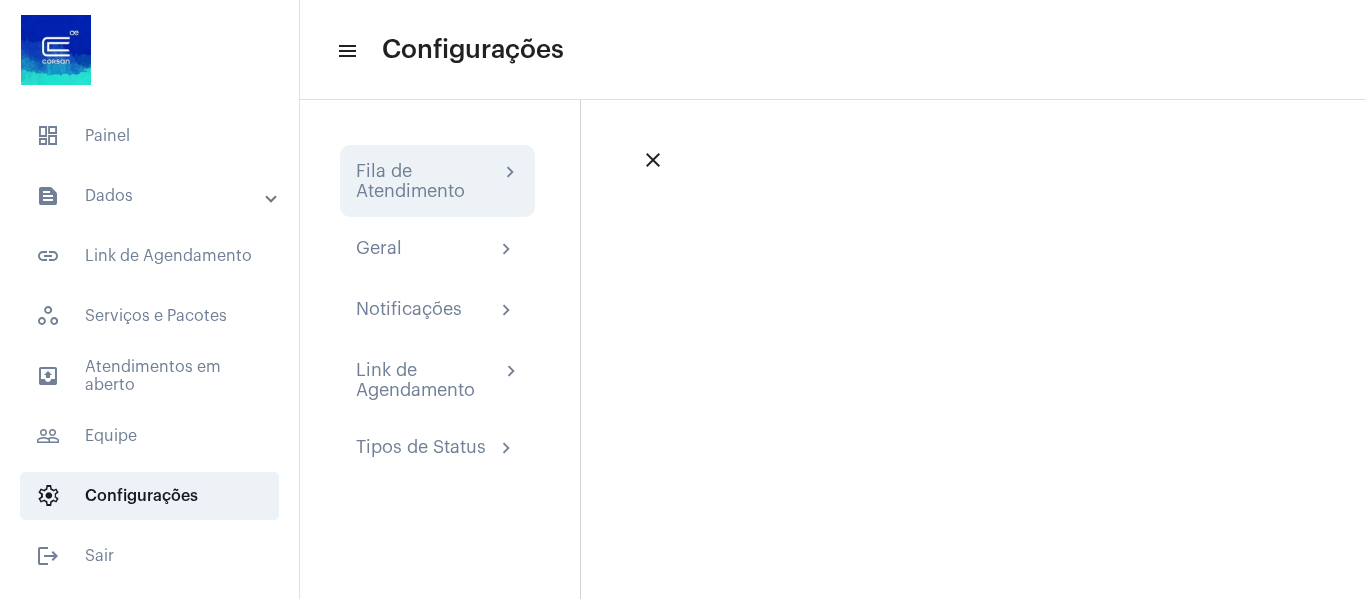 click on "Fila de Atendimento" 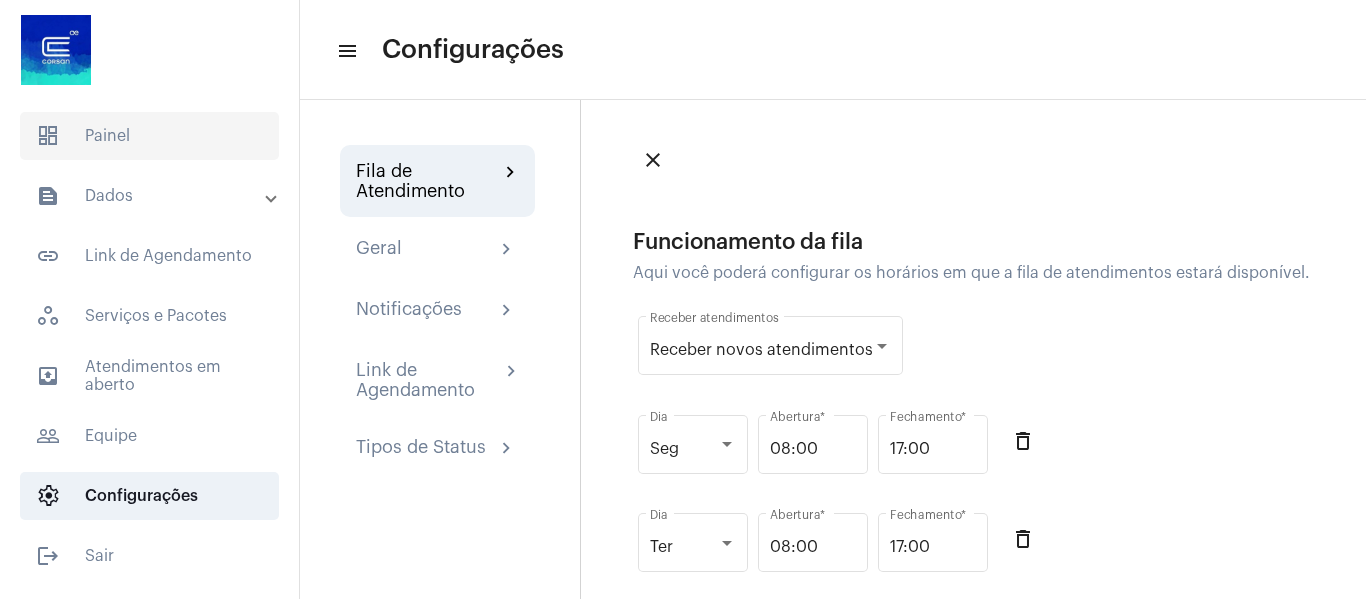 click on "dashboard   Painel" 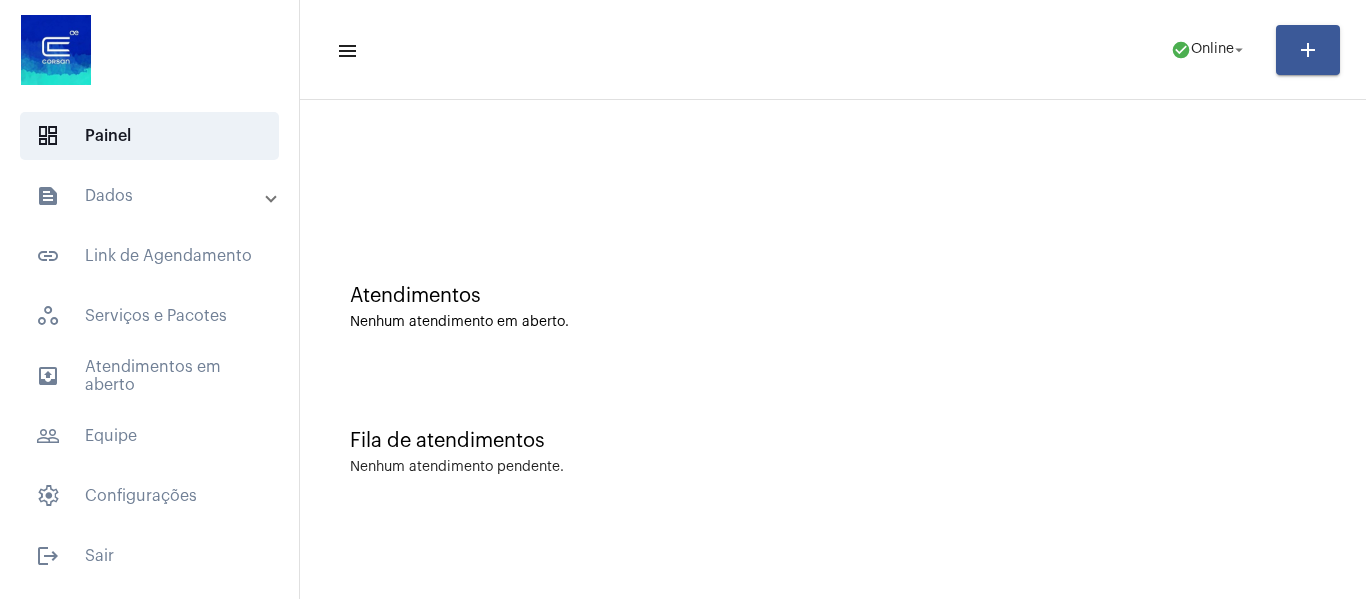 click on "text_snippet_outlined  Dados" at bounding box center (151, 196) 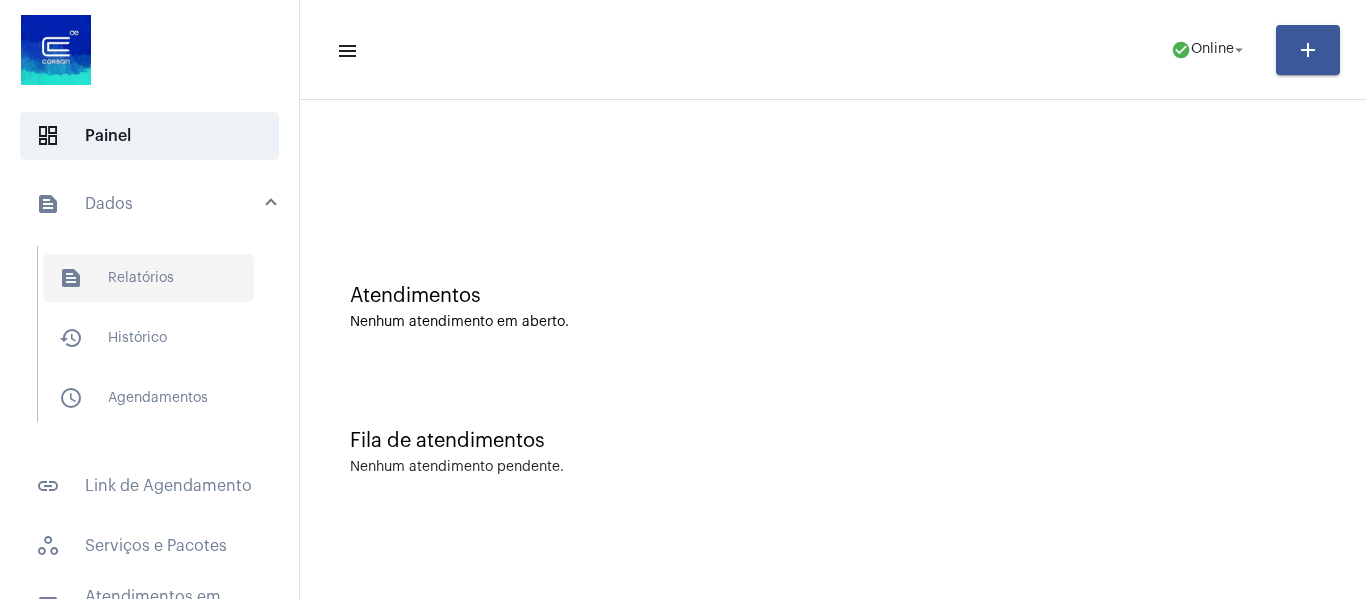 click on "text_snippet_outlined  Relatórios" at bounding box center [148, 278] 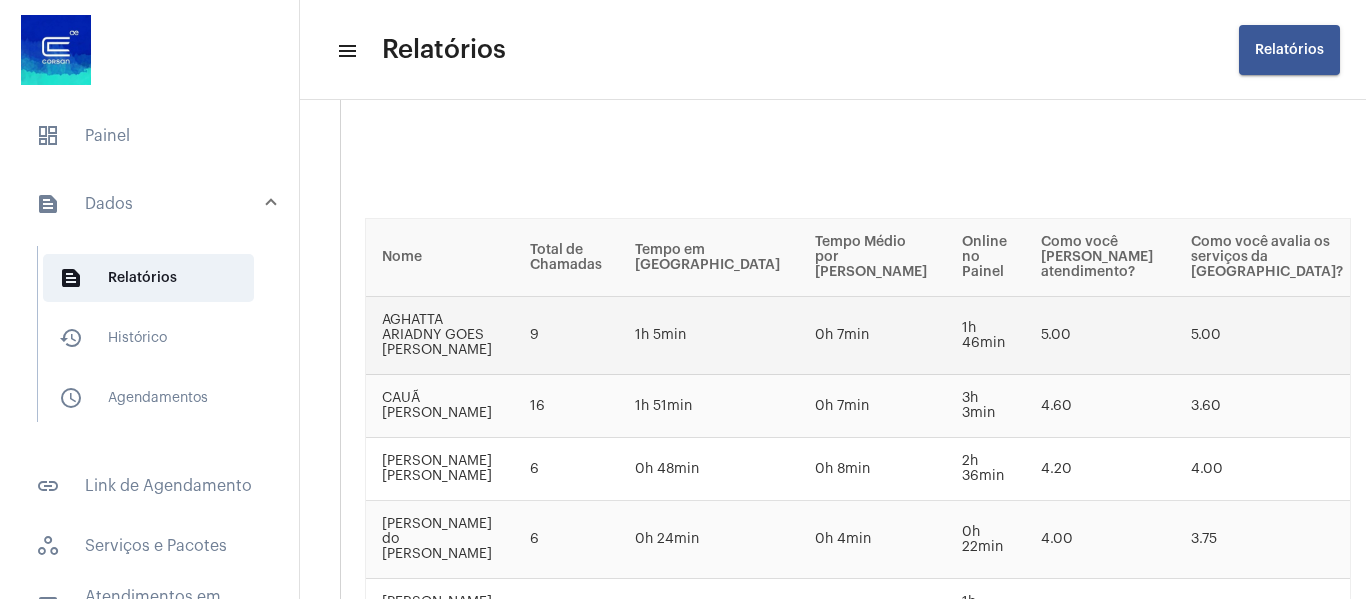 scroll, scrollTop: 3200, scrollLeft: 0, axis: vertical 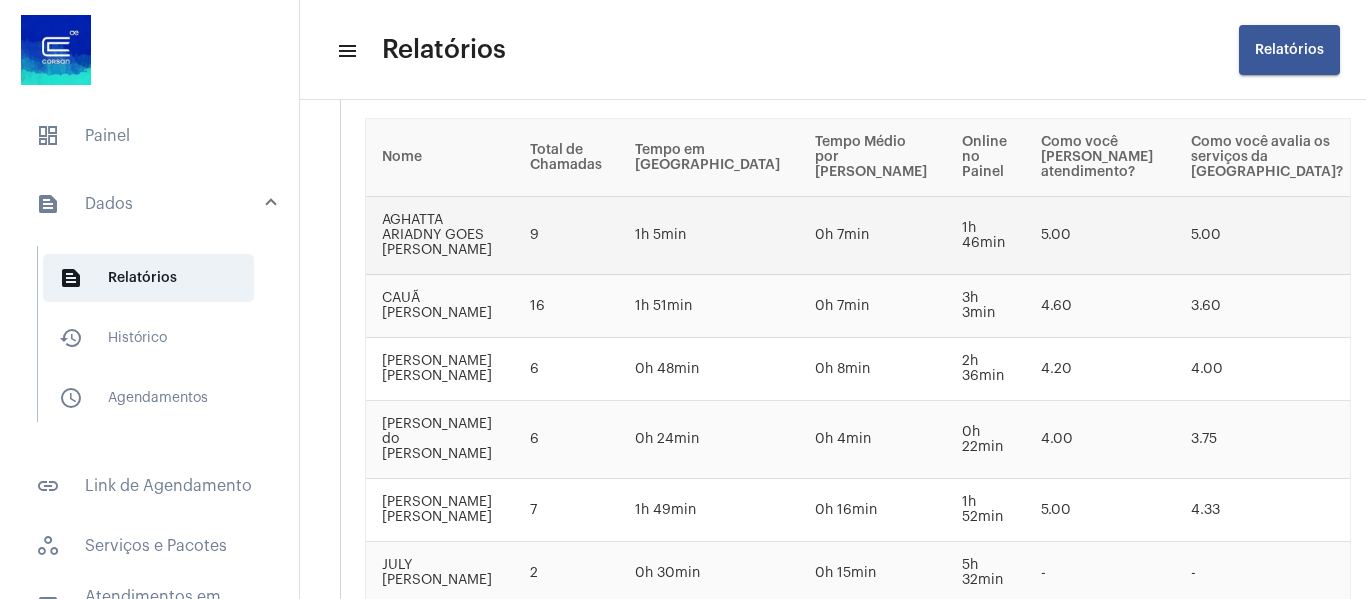 drag, startPoint x: 669, startPoint y: 233, endPoint x: 762, endPoint y: 231, distance: 93.0215 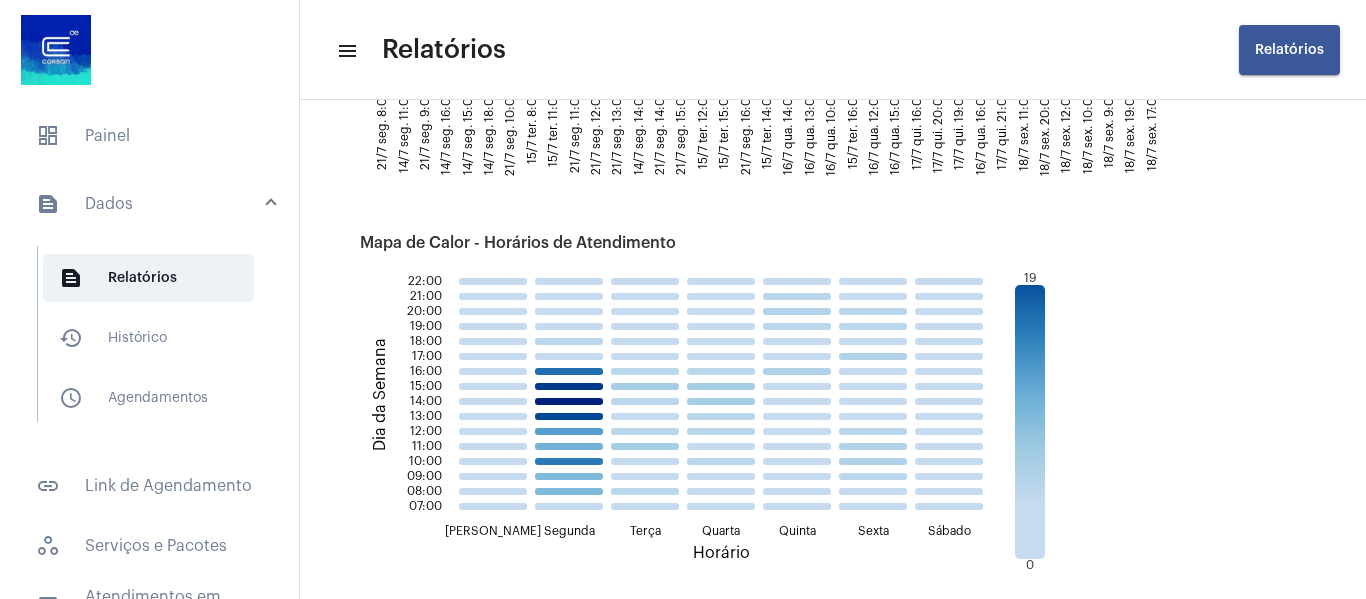 scroll, scrollTop: 1674, scrollLeft: 0, axis: vertical 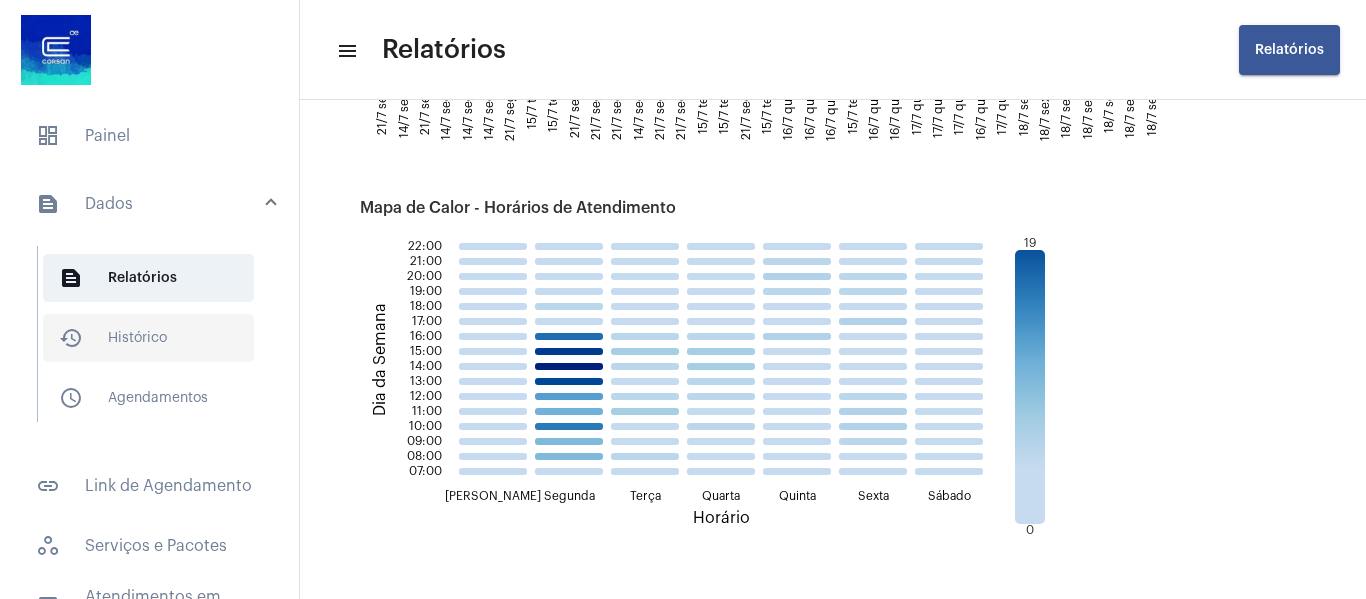 click on "history_outlined  Histórico" at bounding box center [148, 338] 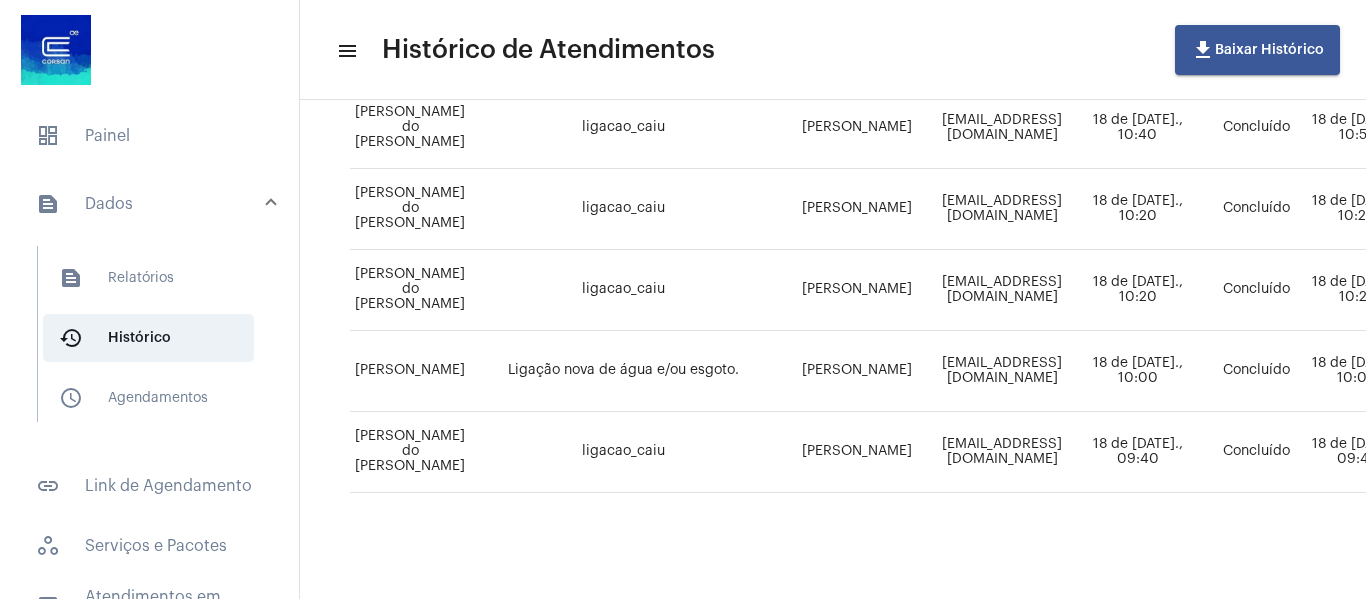 scroll, scrollTop: 1547, scrollLeft: 0, axis: vertical 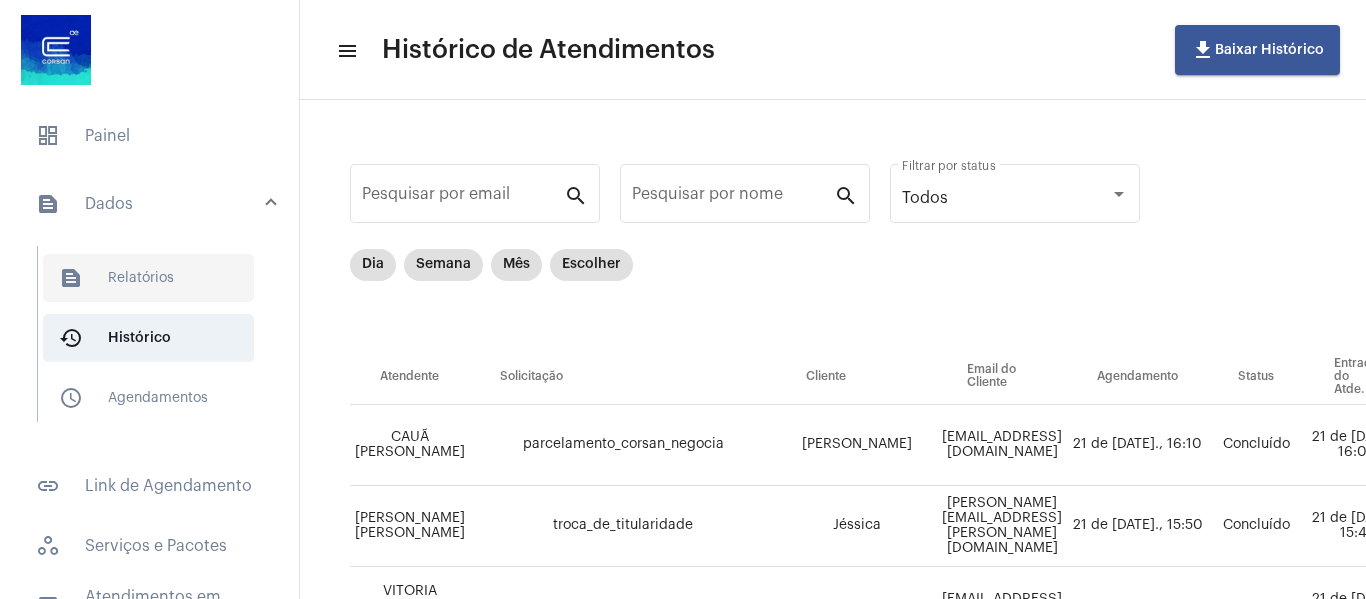 click on "text_snippet_outlined  Relatórios" at bounding box center (148, 278) 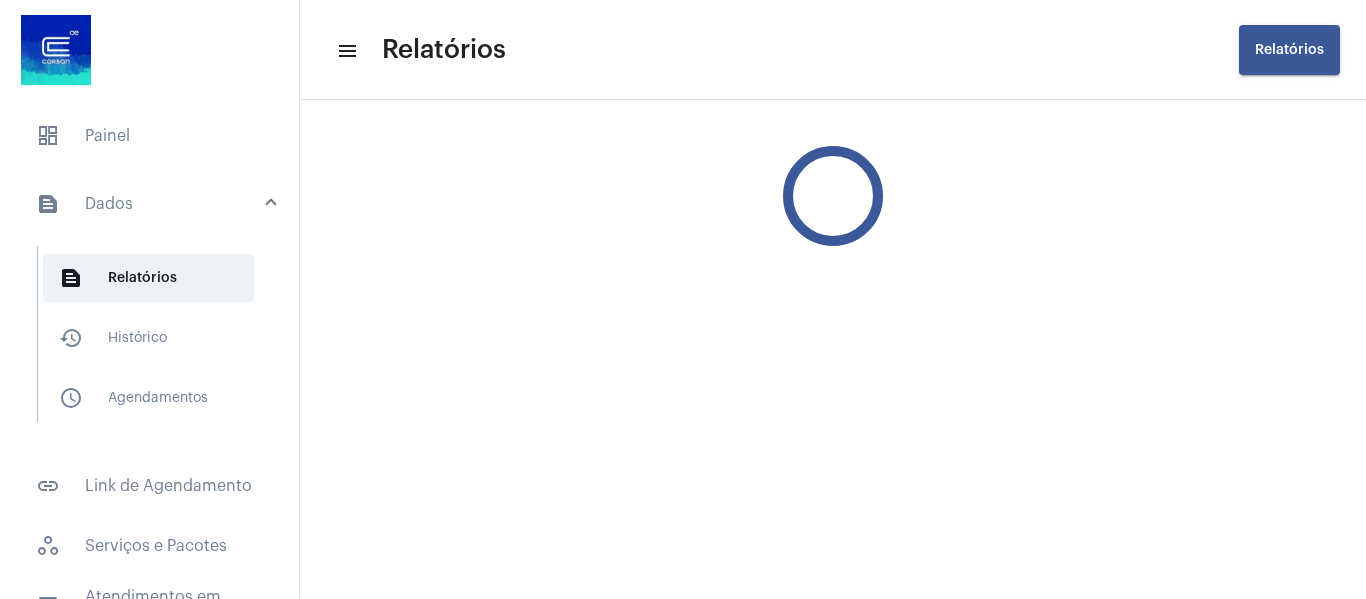 click on "Relatórios" 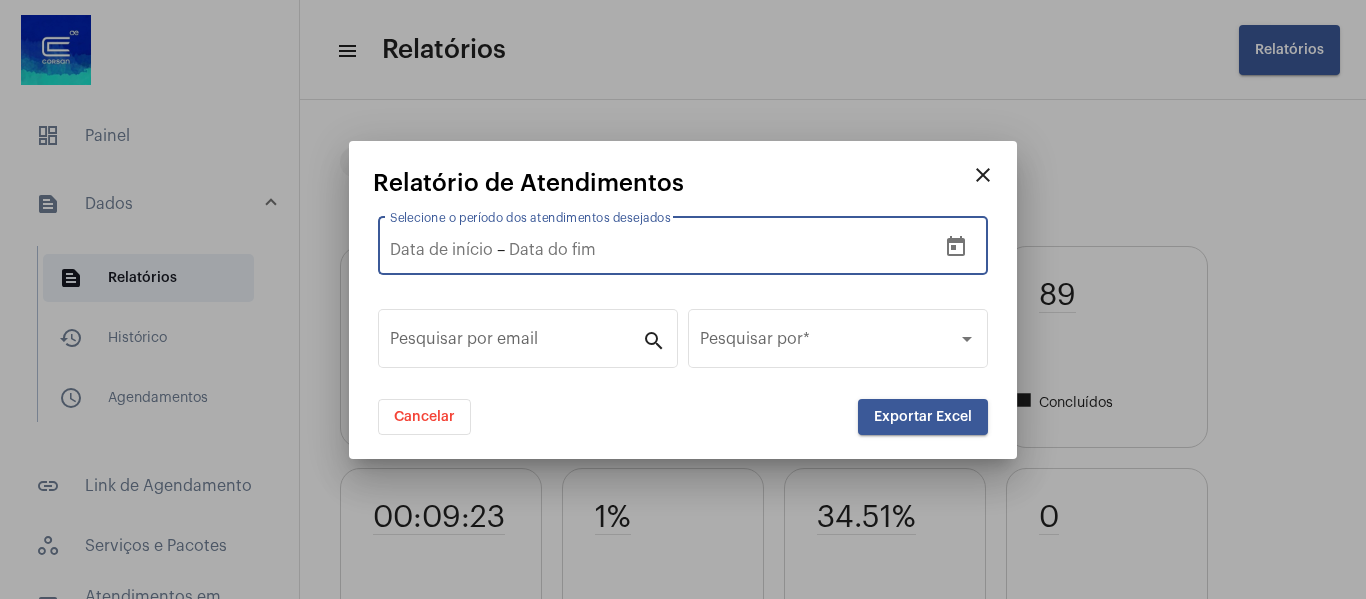 click at bounding box center (643, 250) 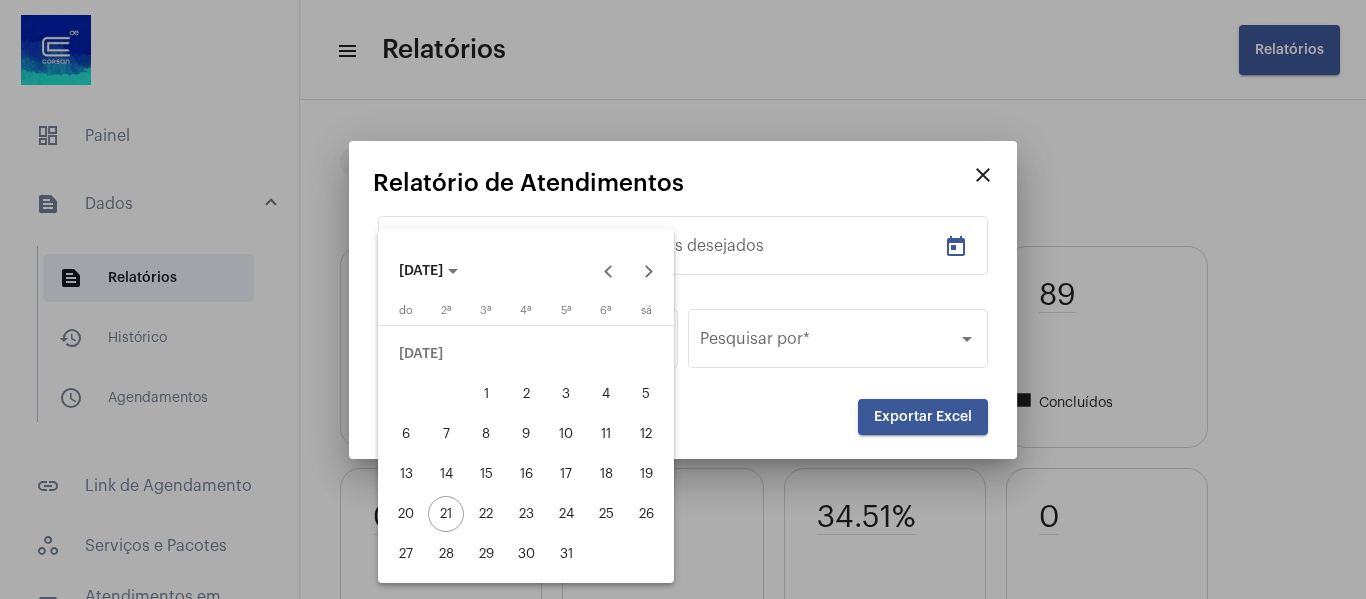 click on "1" at bounding box center (486, 394) 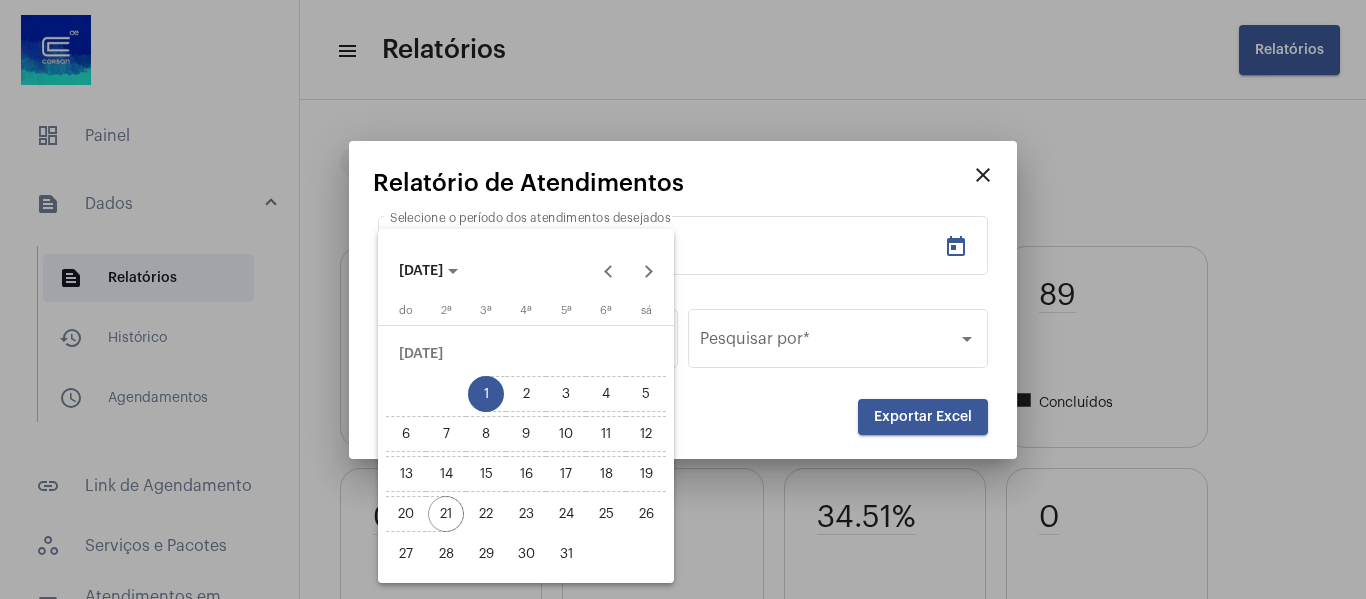 click on "21" at bounding box center (446, 514) 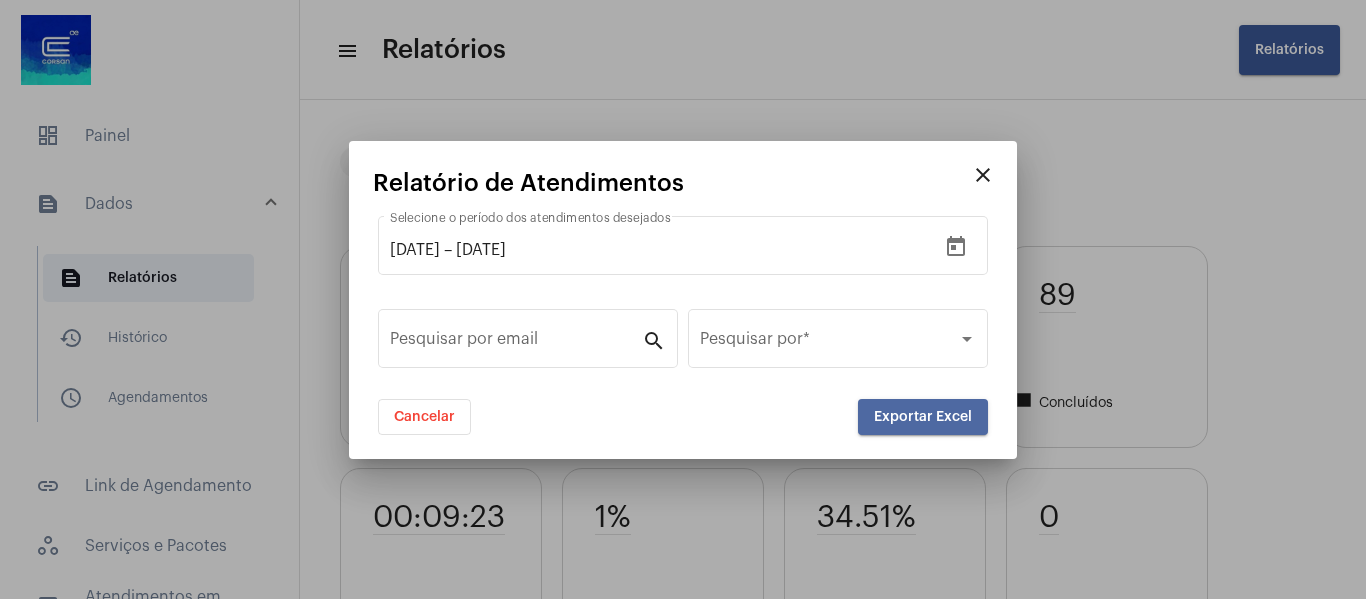 click on "Exportar Excel" at bounding box center (923, 417) 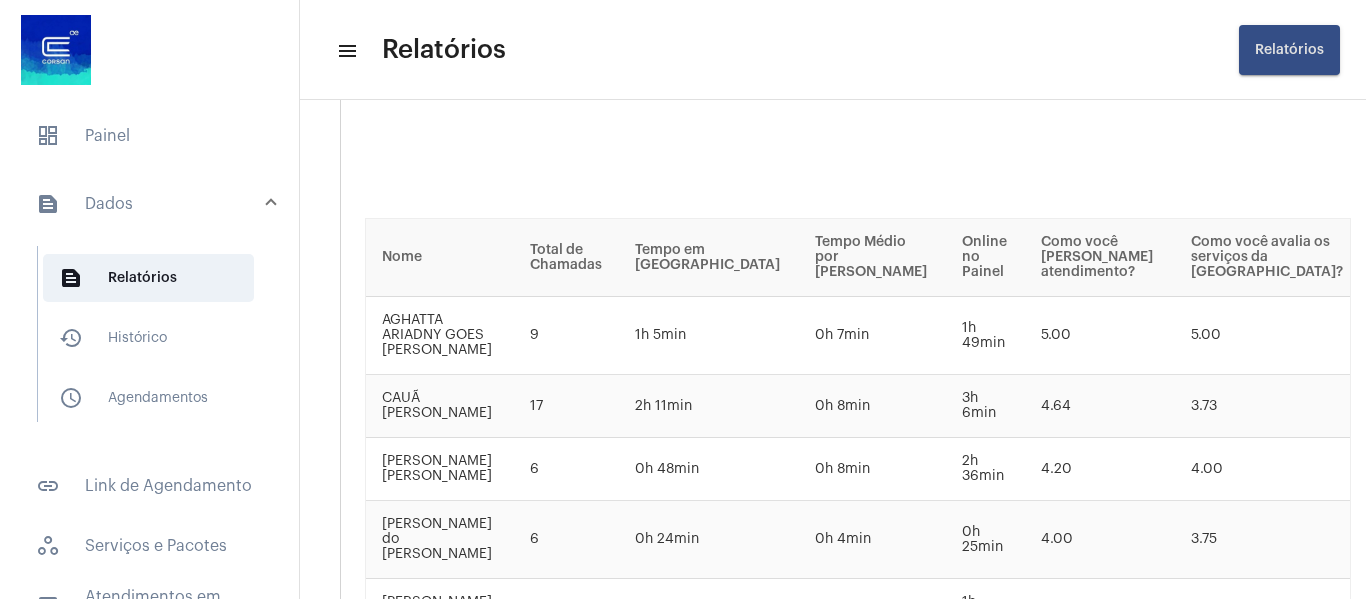 scroll, scrollTop: 3200, scrollLeft: 0, axis: vertical 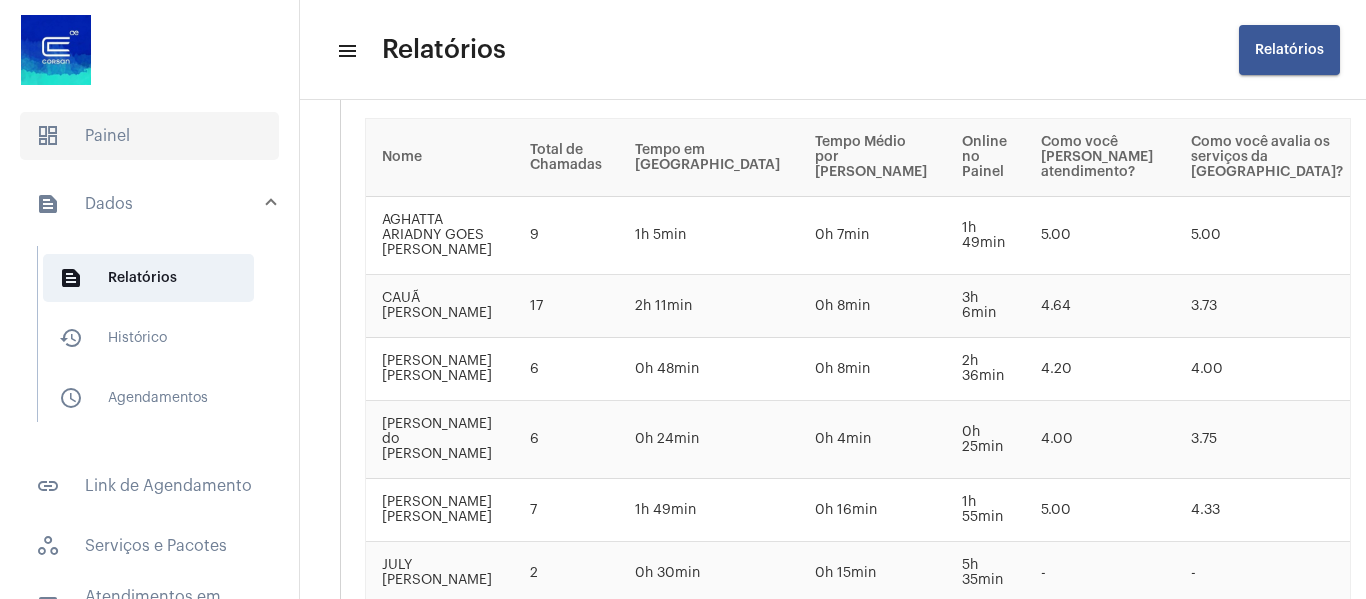 click on "dashboard   Painel" 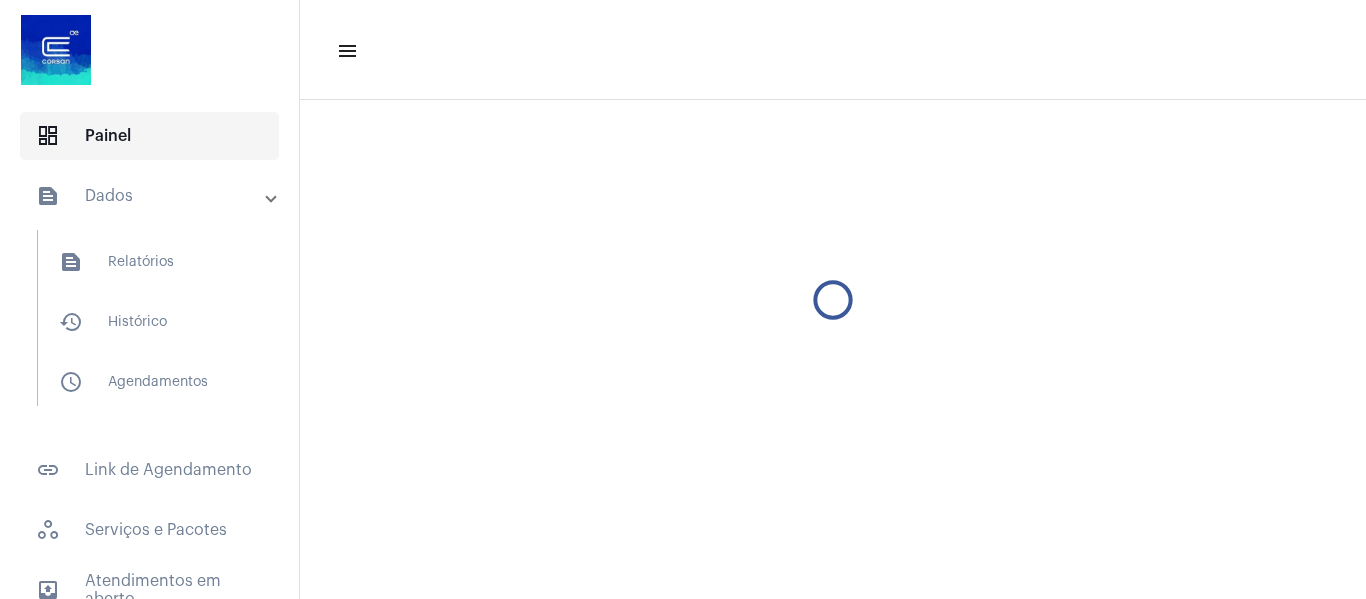 scroll, scrollTop: 0, scrollLeft: 0, axis: both 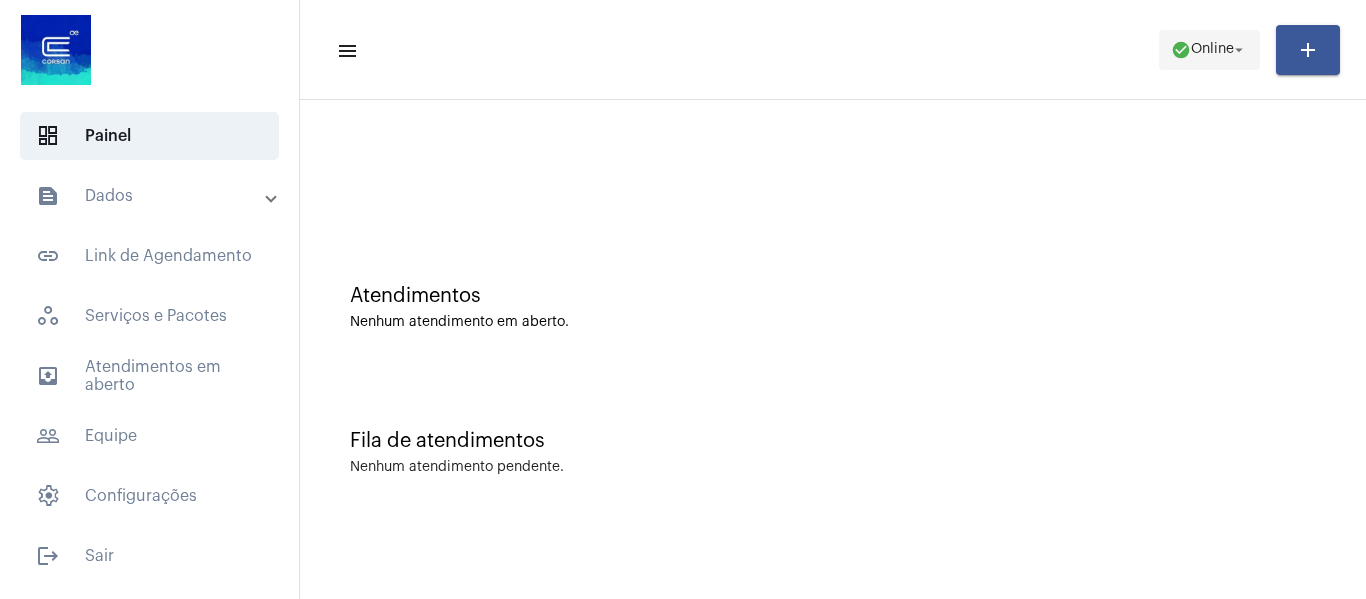 click on "arrow_drop_down" 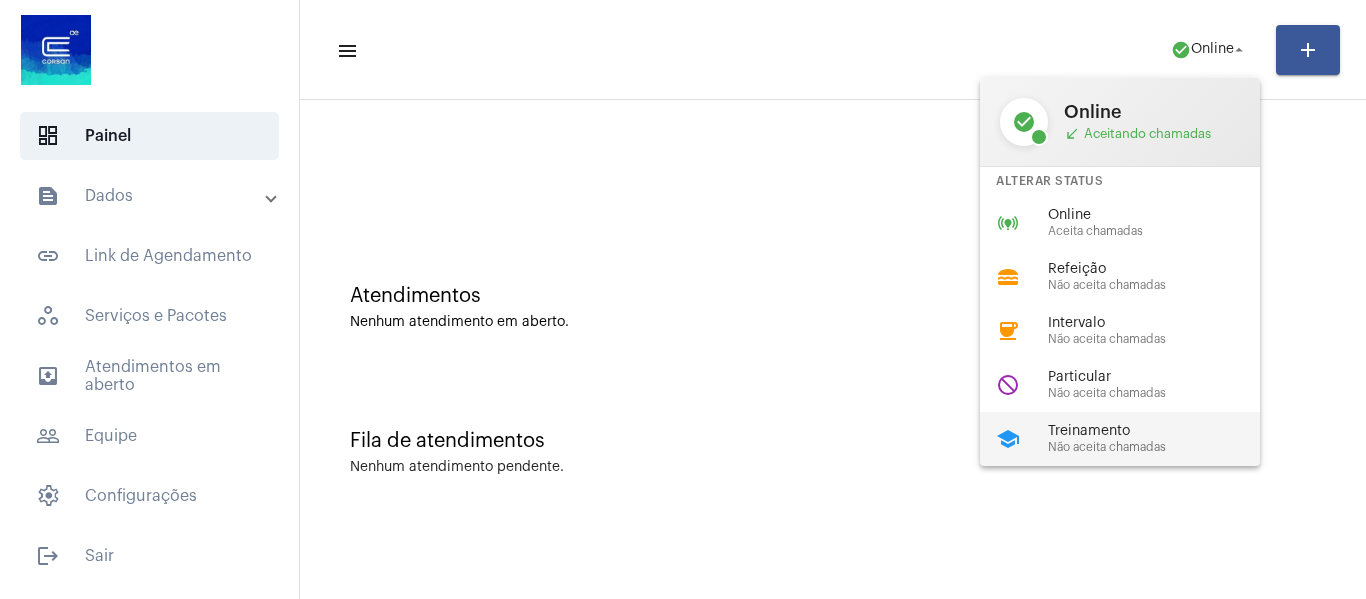 click on "Não aceita chamadas" at bounding box center (1162, 447) 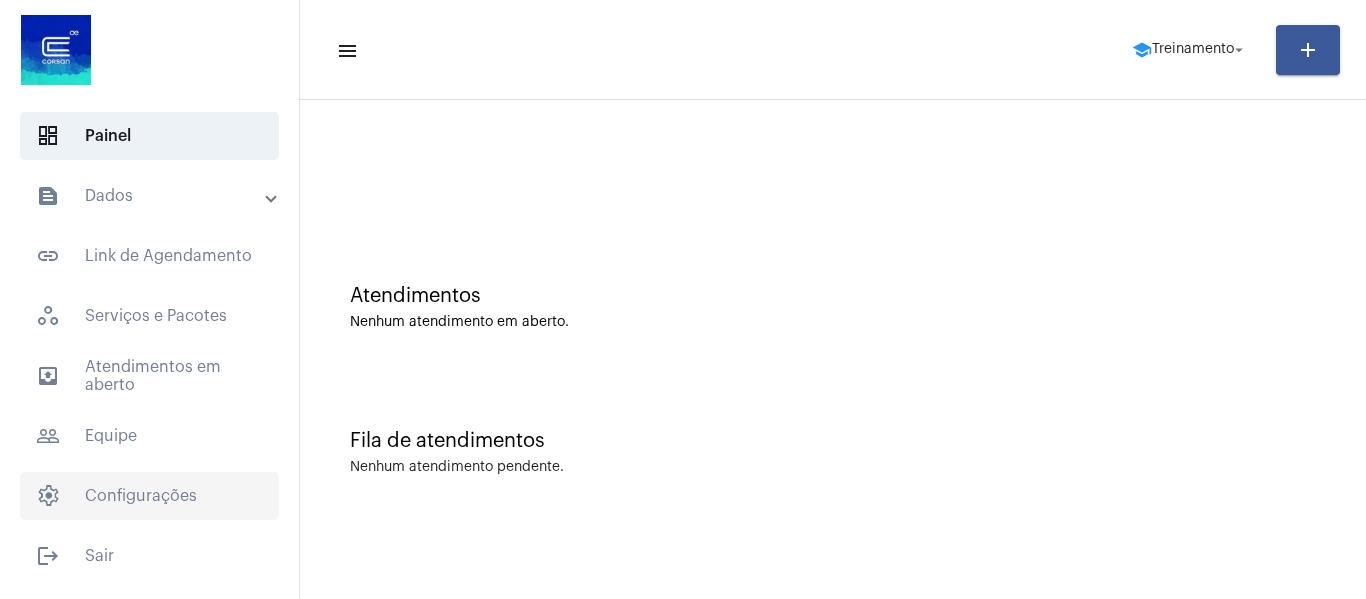 click on "settings   Configurações" 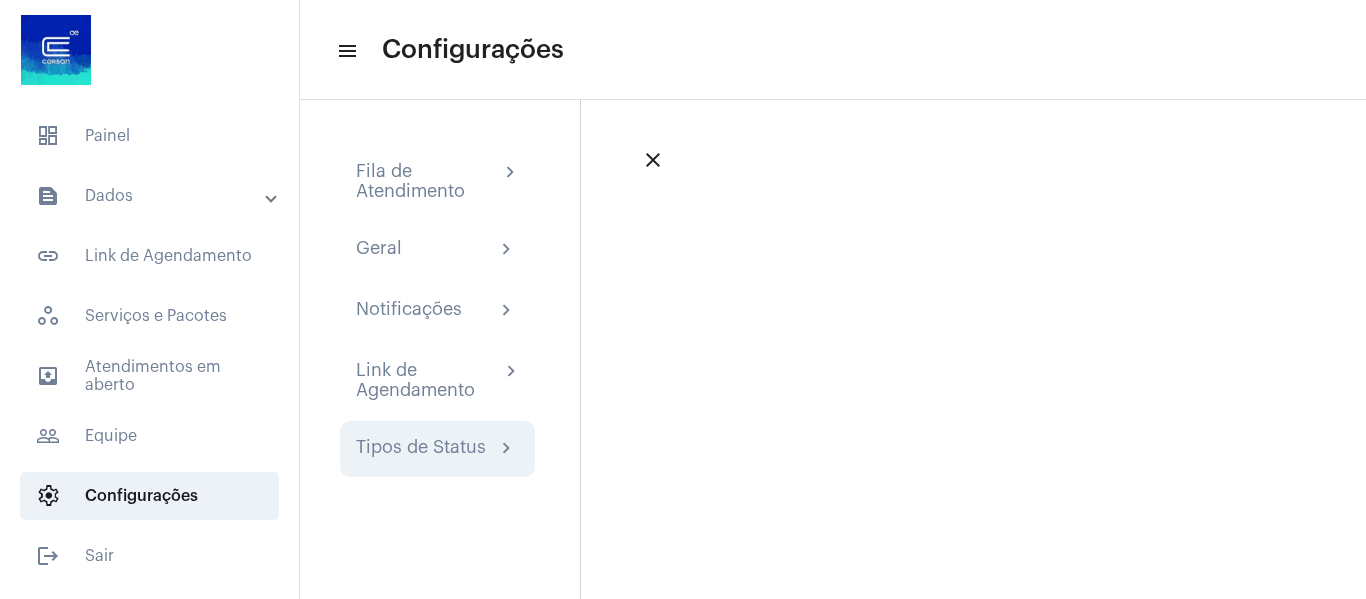 click on "chevron_right" 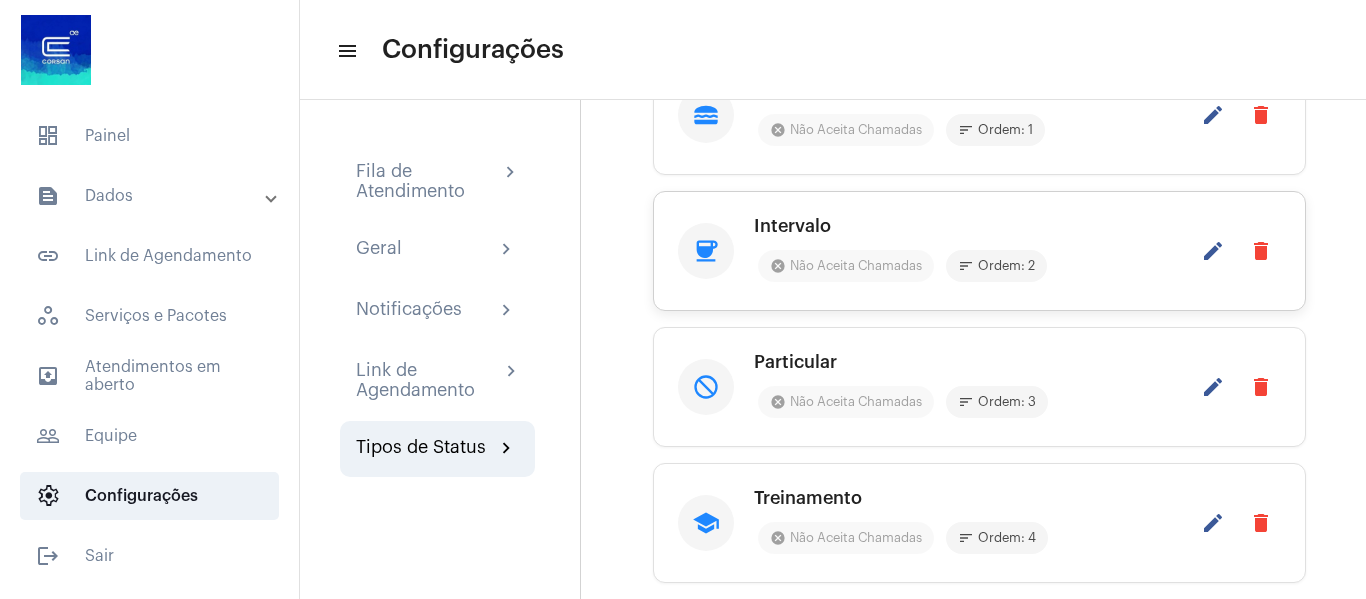 scroll, scrollTop: 407, scrollLeft: 0, axis: vertical 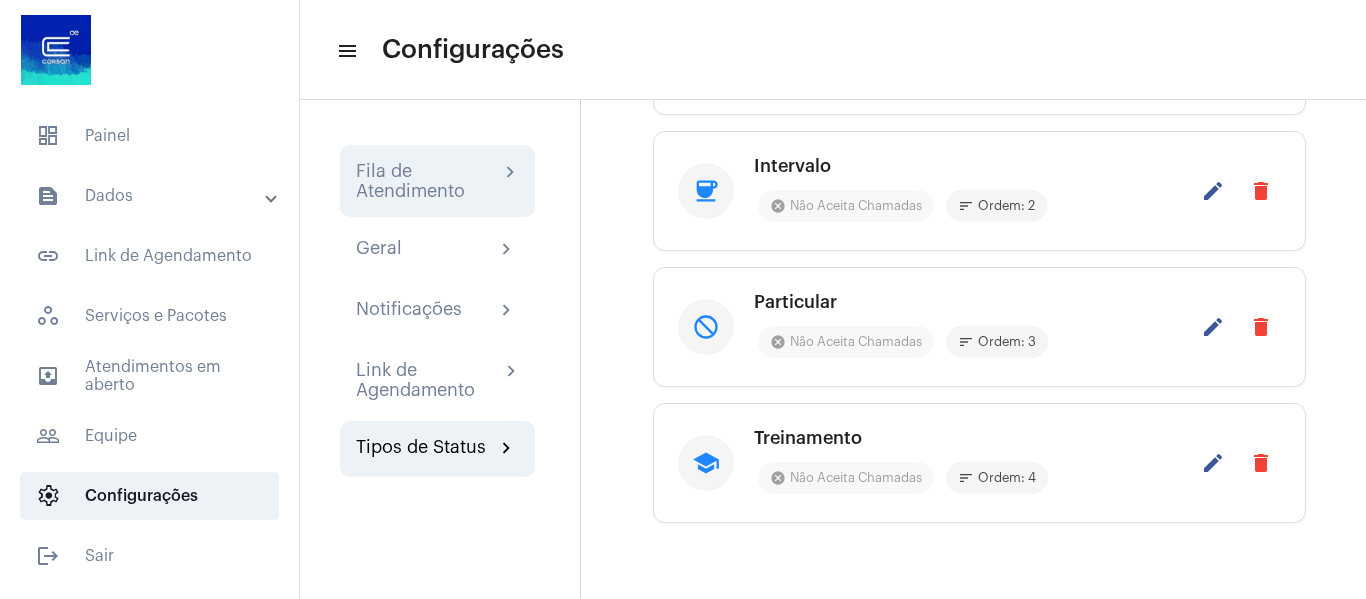 click on "Fila de Atendimento" 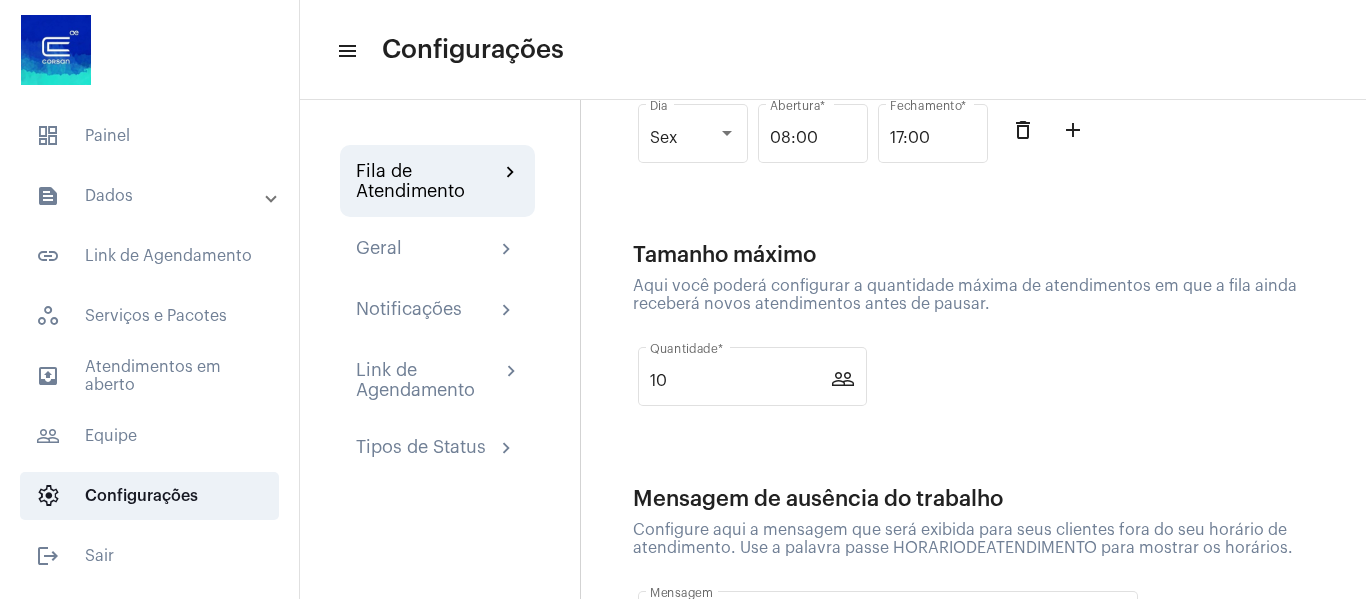 scroll, scrollTop: 707, scrollLeft: 0, axis: vertical 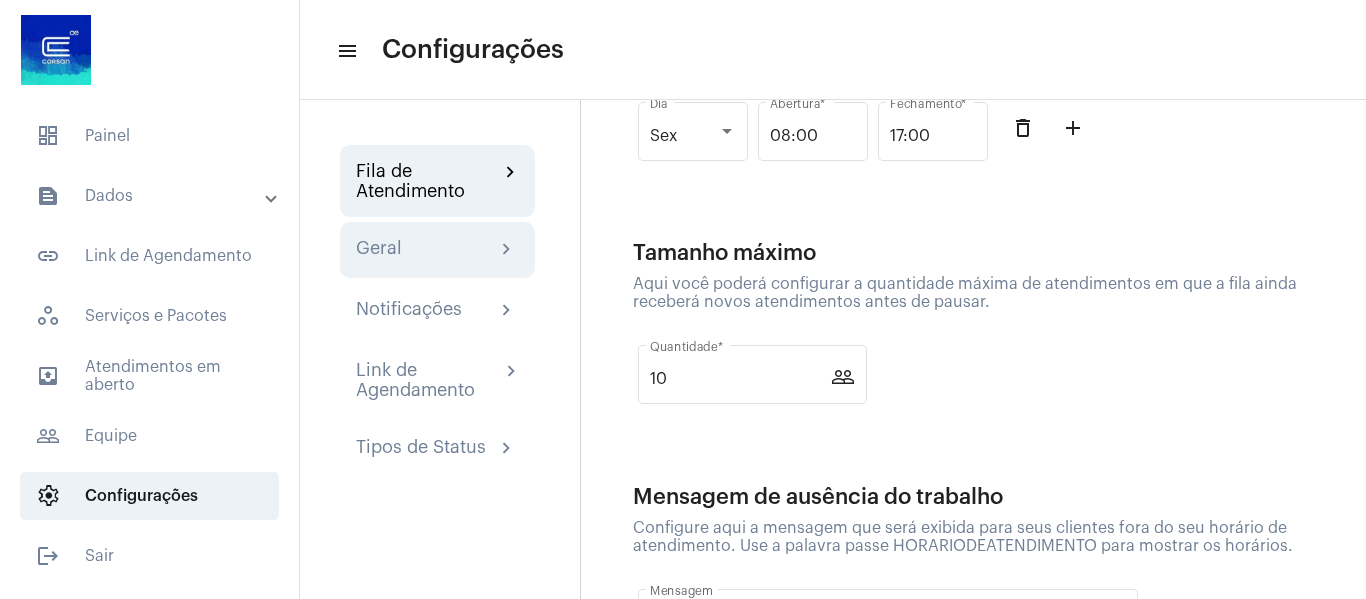 click on "Geral" 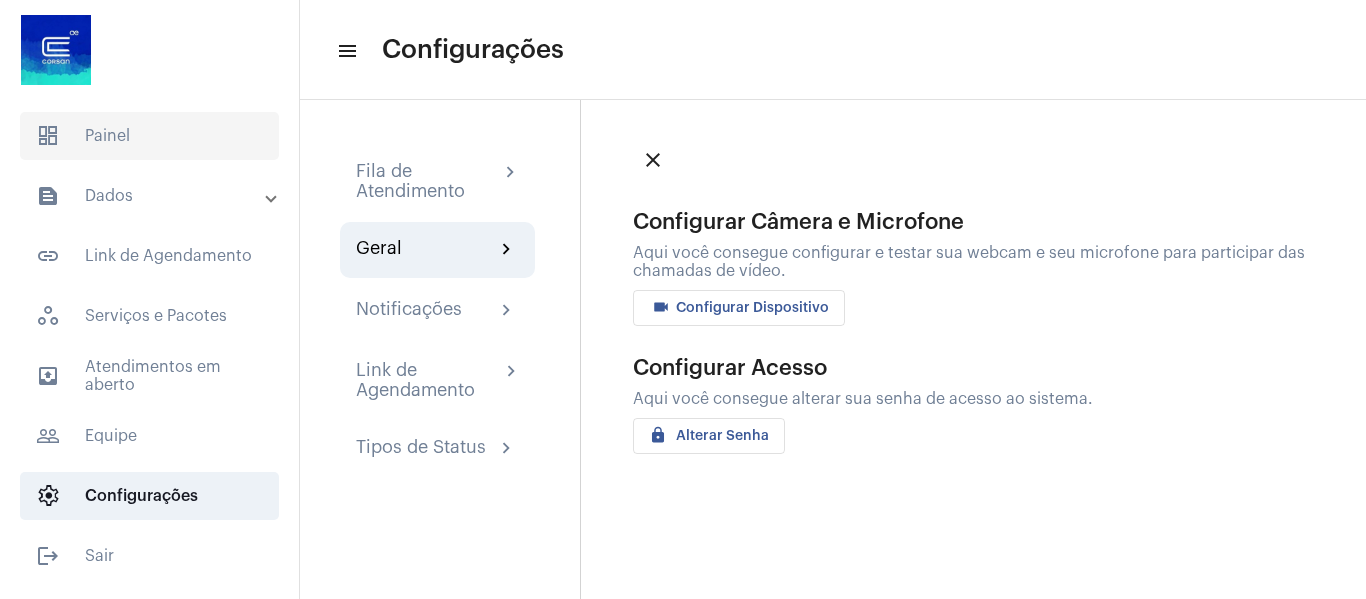 click on "dashboard   Painel" 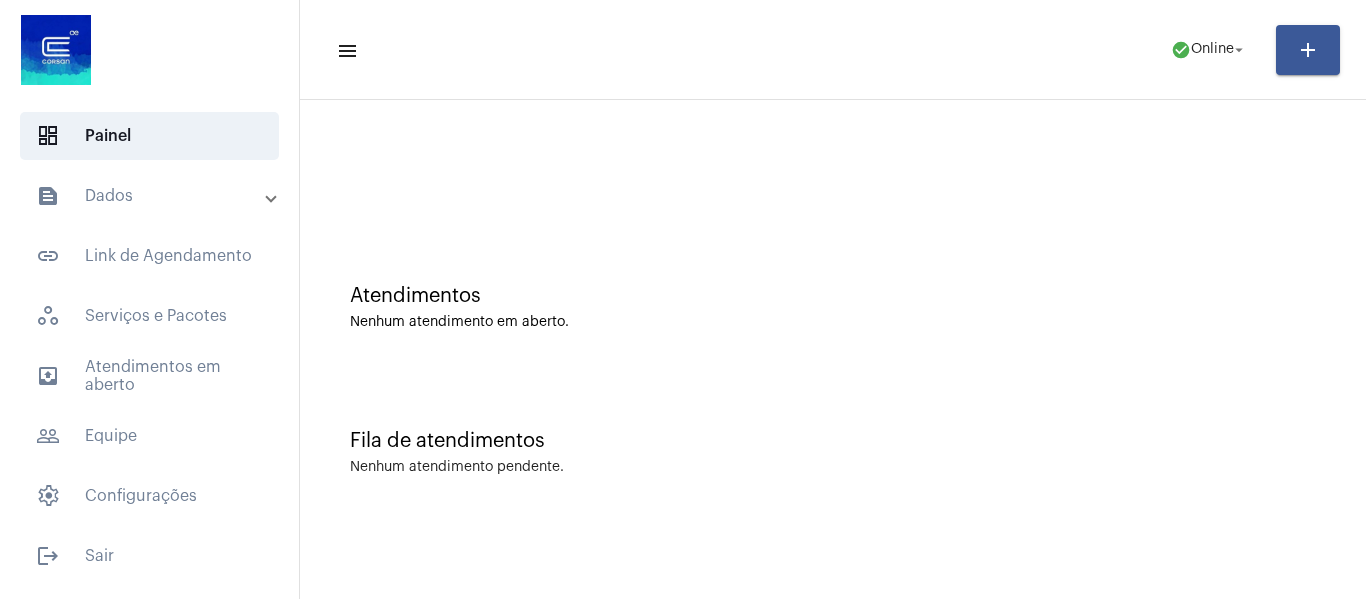 click on "text_snippet_outlined  Dados" at bounding box center (151, 196) 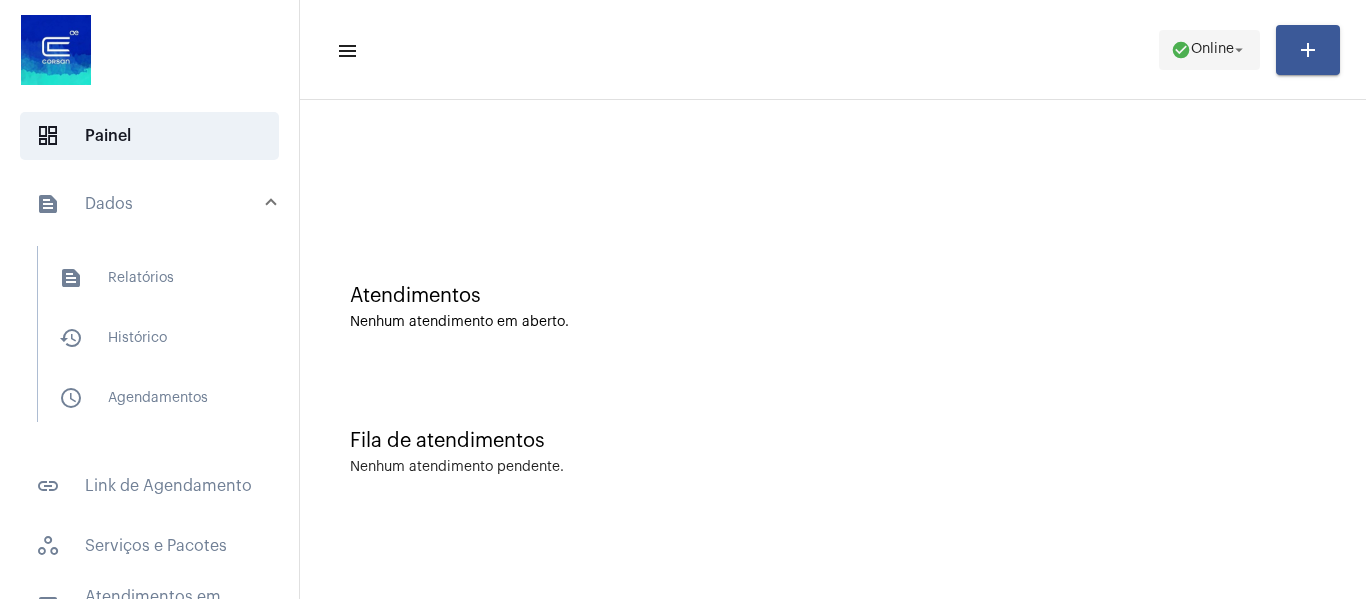 click on "check_circle  Online arrow_drop_down" 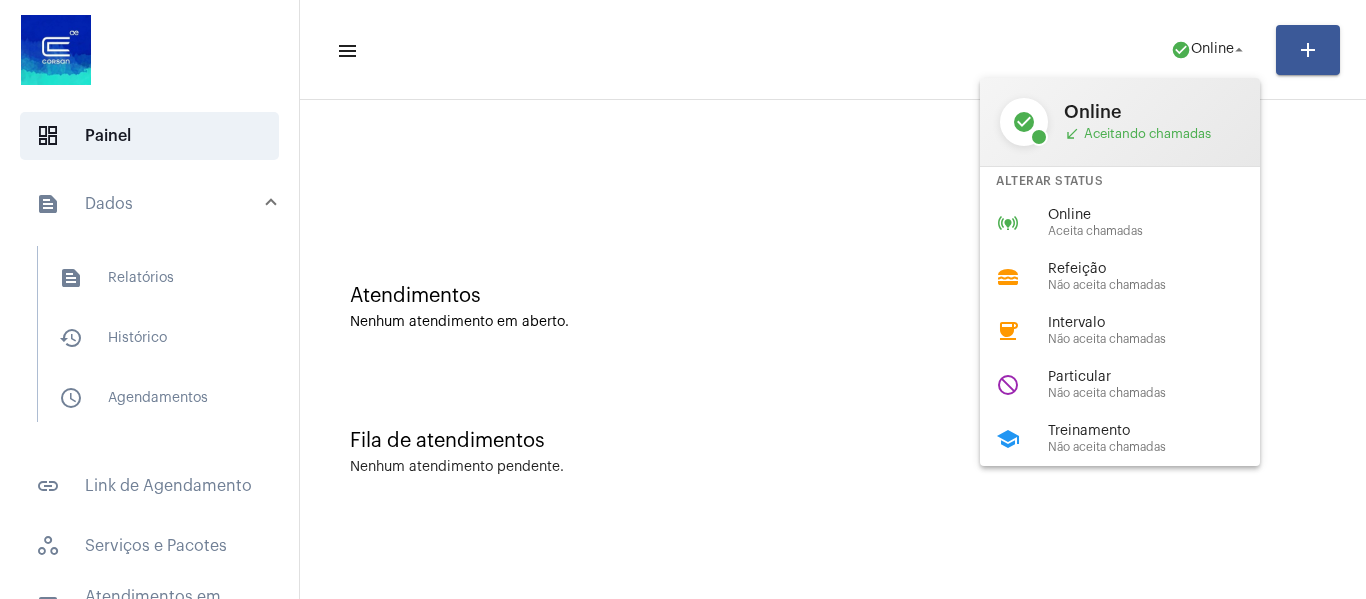click on "Treinamento  Não aceita chamadas" at bounding box center [1162, 439] 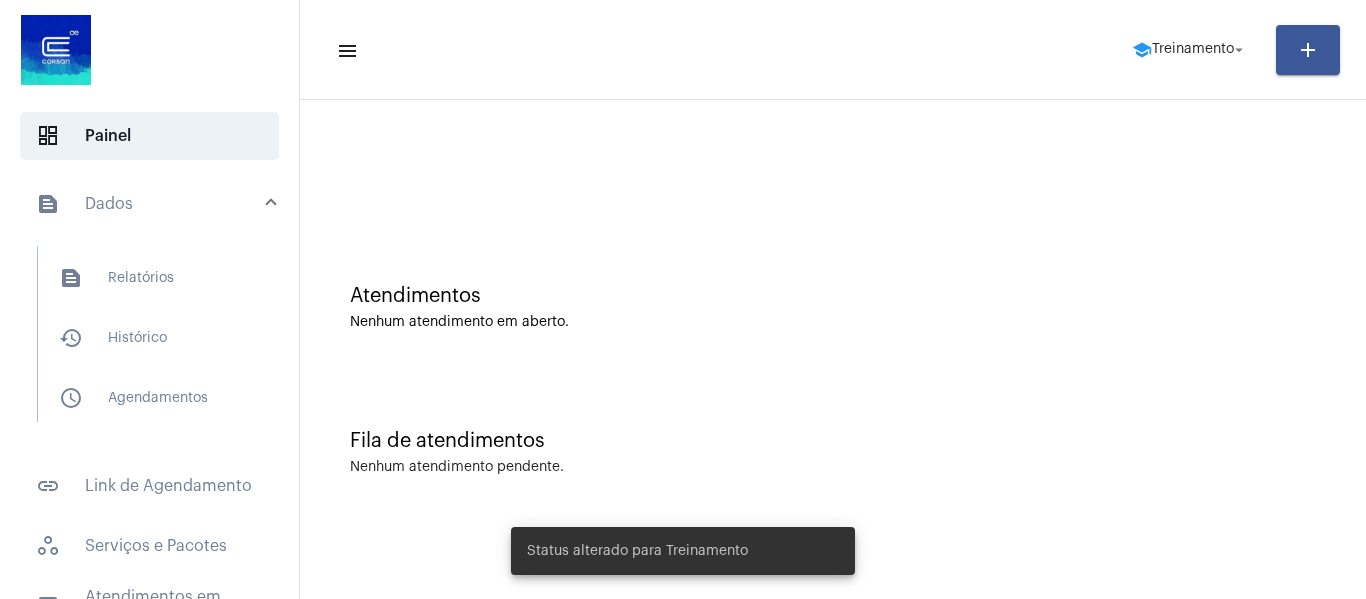 click on "text_snippet_outlined  Dados" at bounding box center [151, 204] 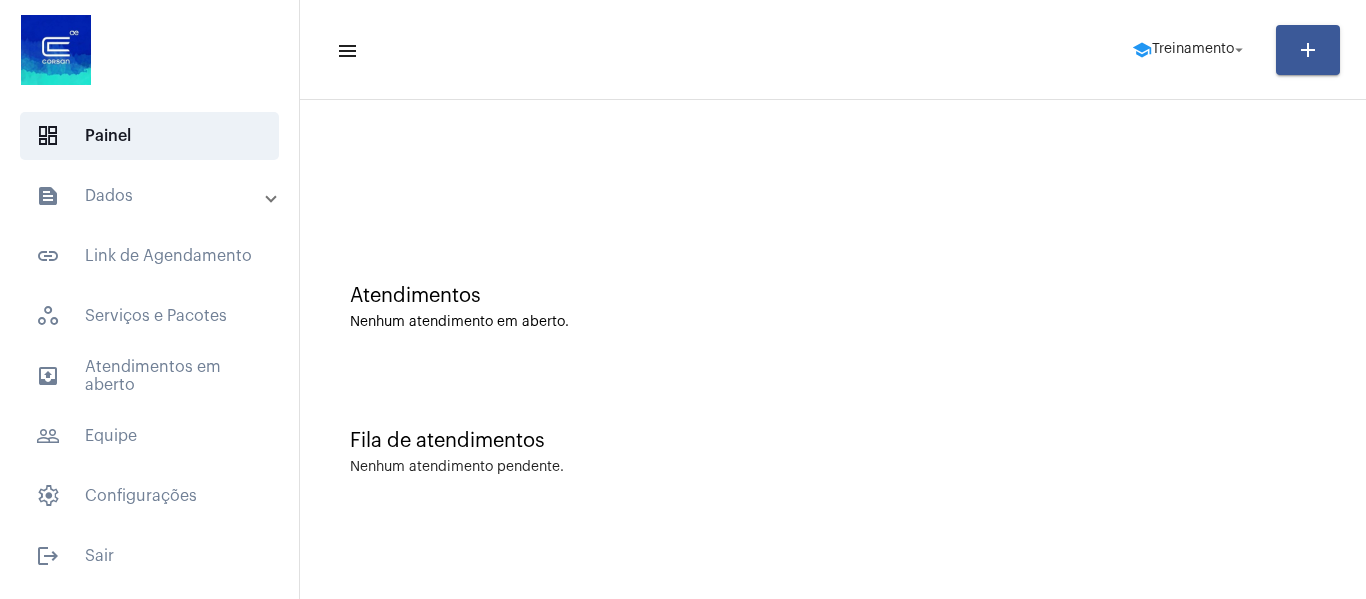 click on "text_snippet_outlined  Dados" at bounding box center [151, 196] 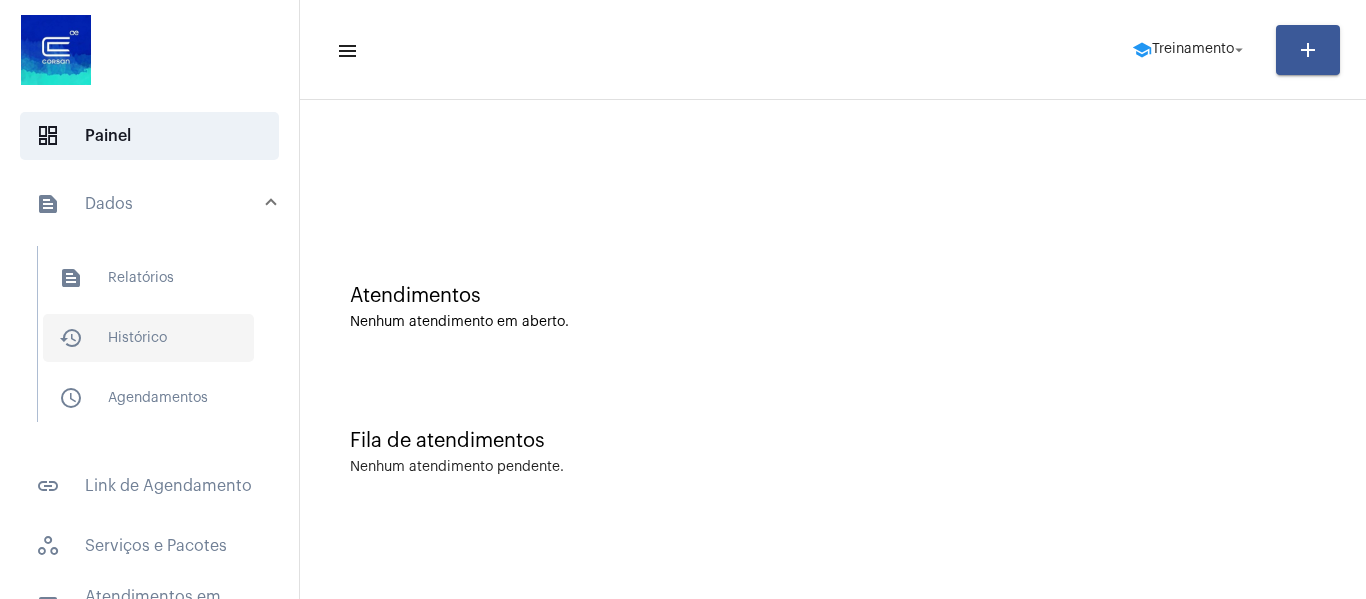 click on "history_outlined  Histórico" at bounding box center (148, 338) 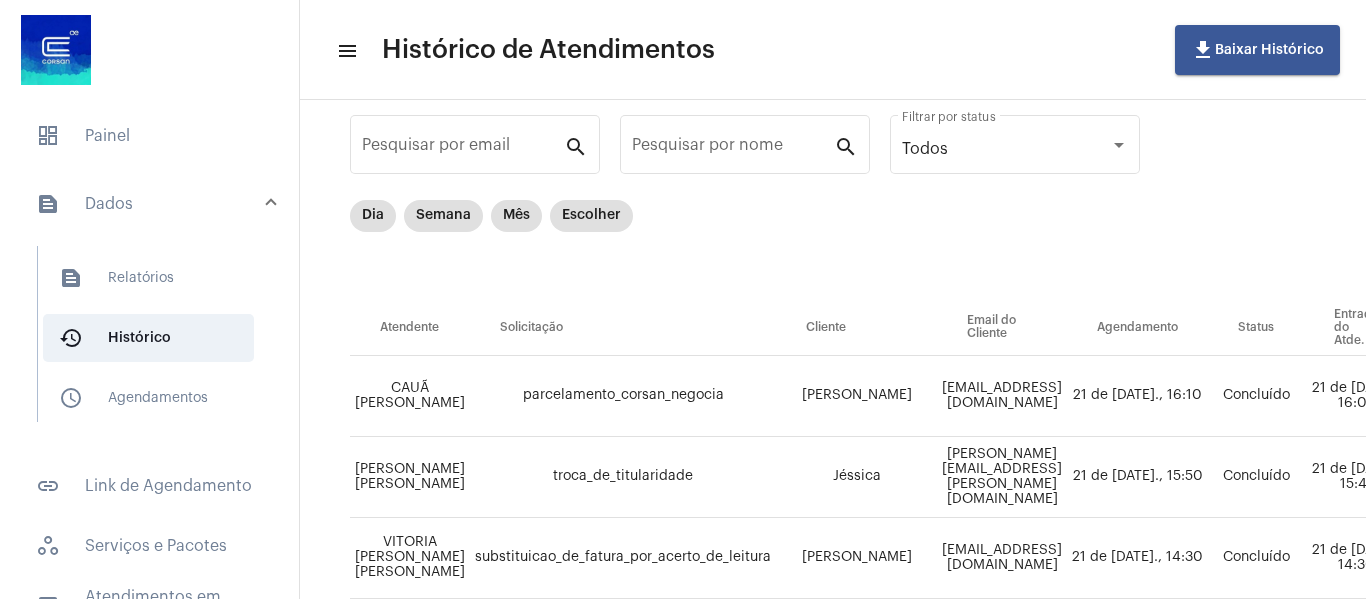 scroll, scrollTop: 47, scrollLeft: 0, axis: vertical 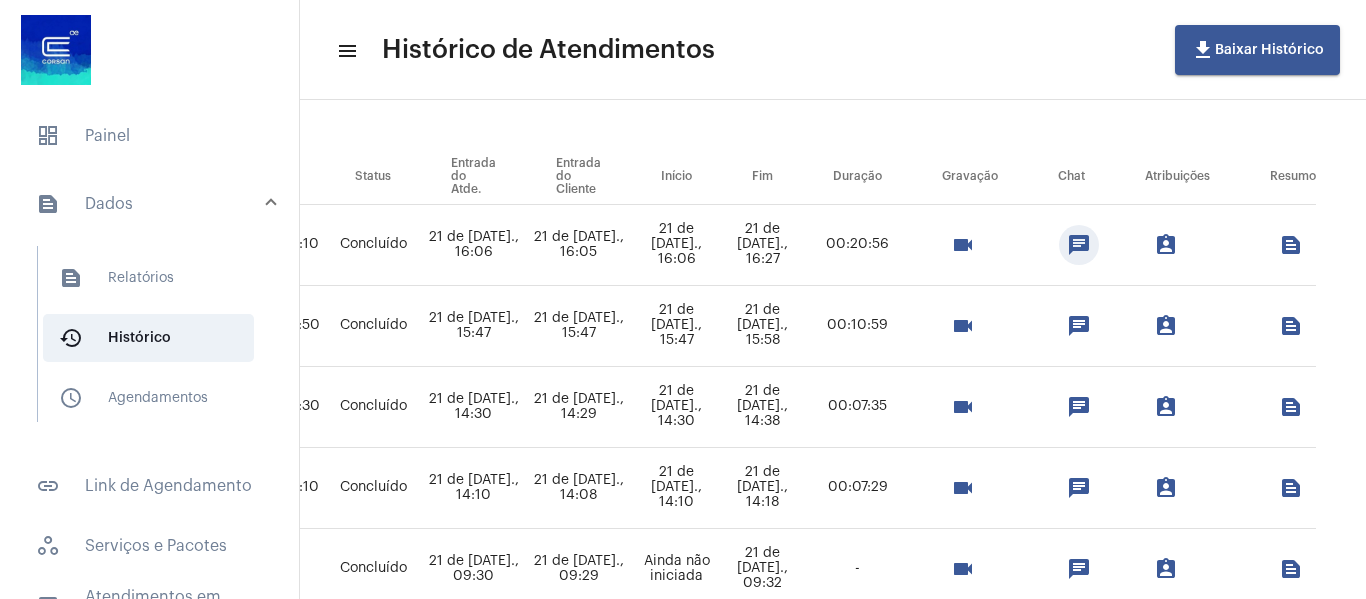 click on "chat" at bounding box center [1079, 245] 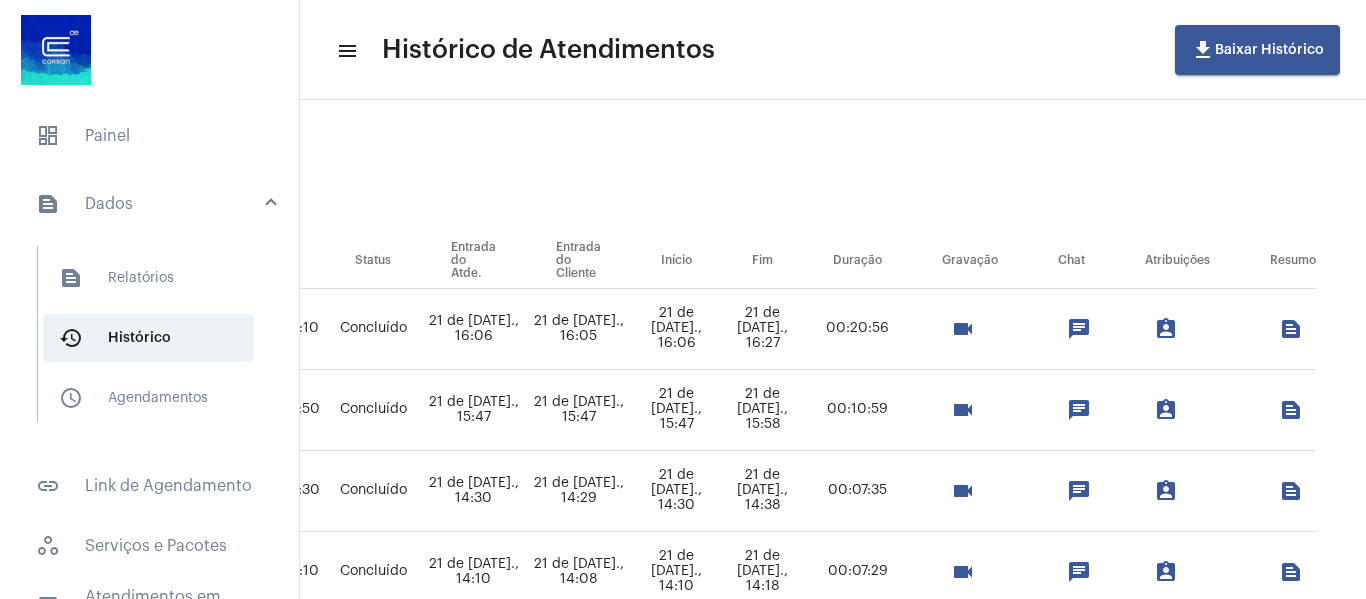 scroll, scrollTop: 0, scrollLeft: 957, axis: horizontal 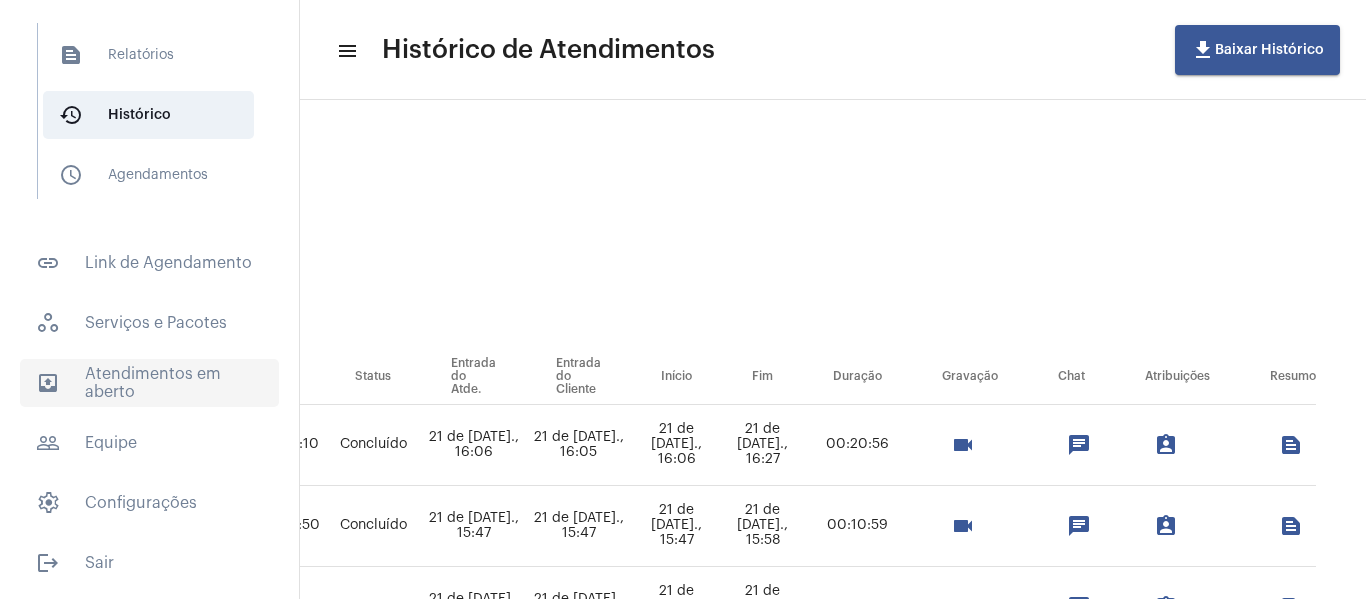 click on "outbox_outline  Atendimentos em aberto" 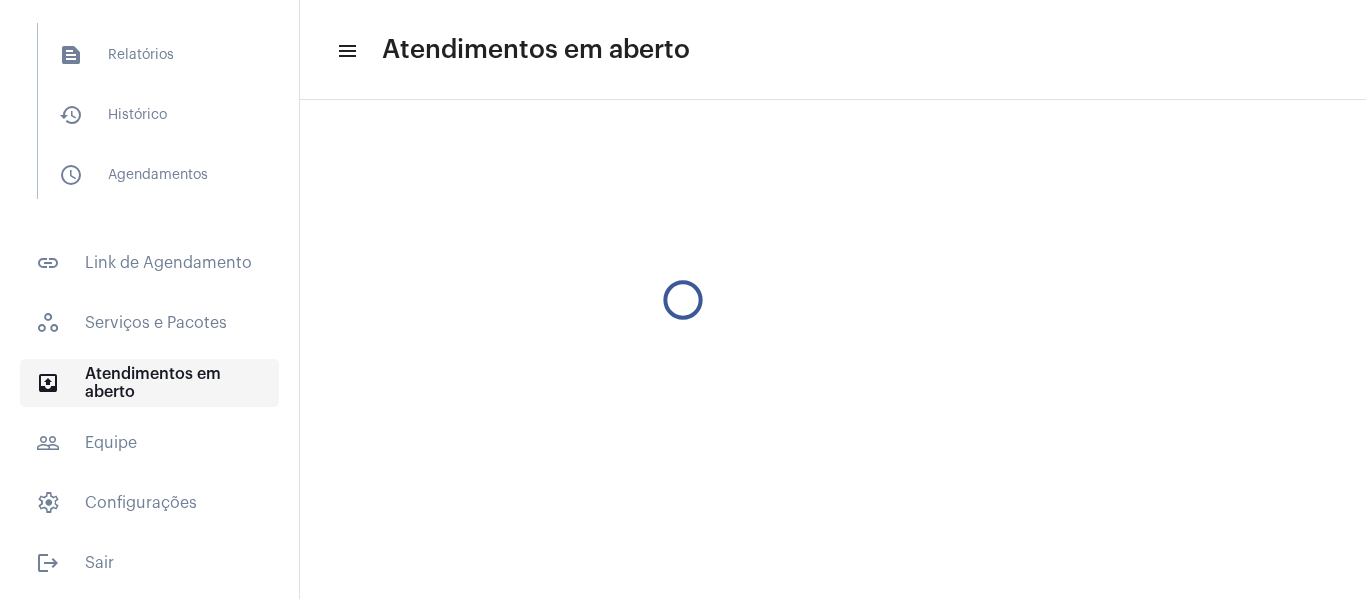scroll, scrollTop: 0, scrollLeft: 0, axis: both 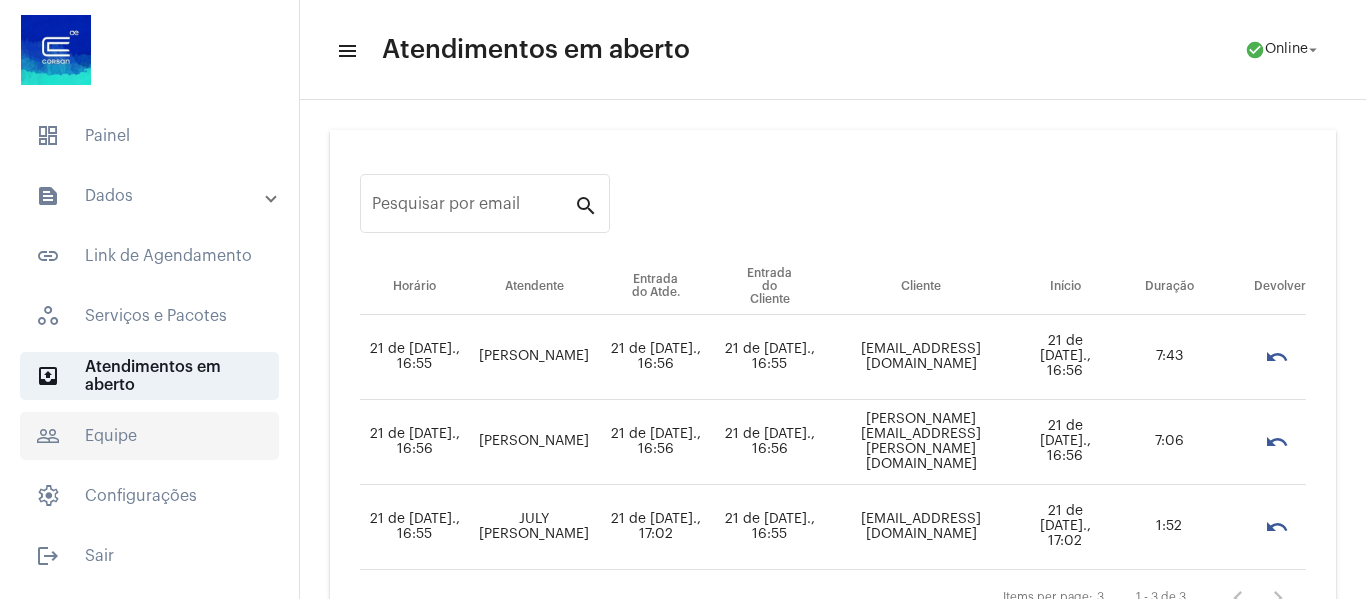 click on "people_outline  Equipe" 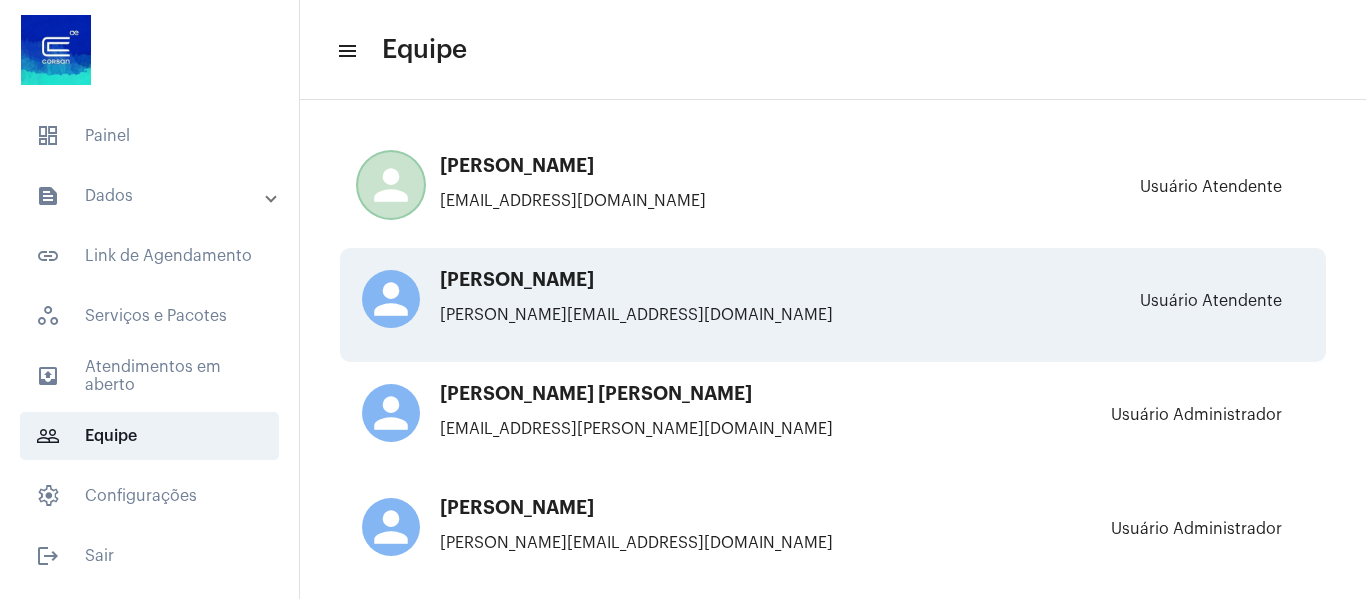 scroll, scrollTop: 7789, scrollLeft: 0, axis: vertical 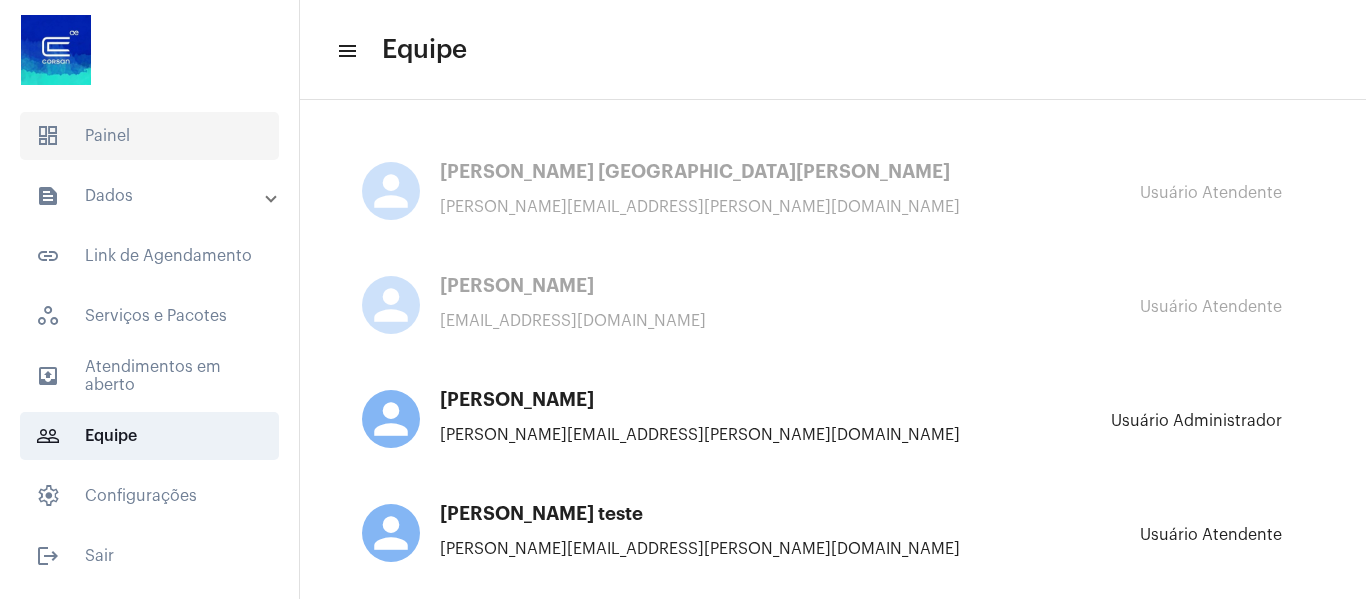 click on "dashboard   Painel" 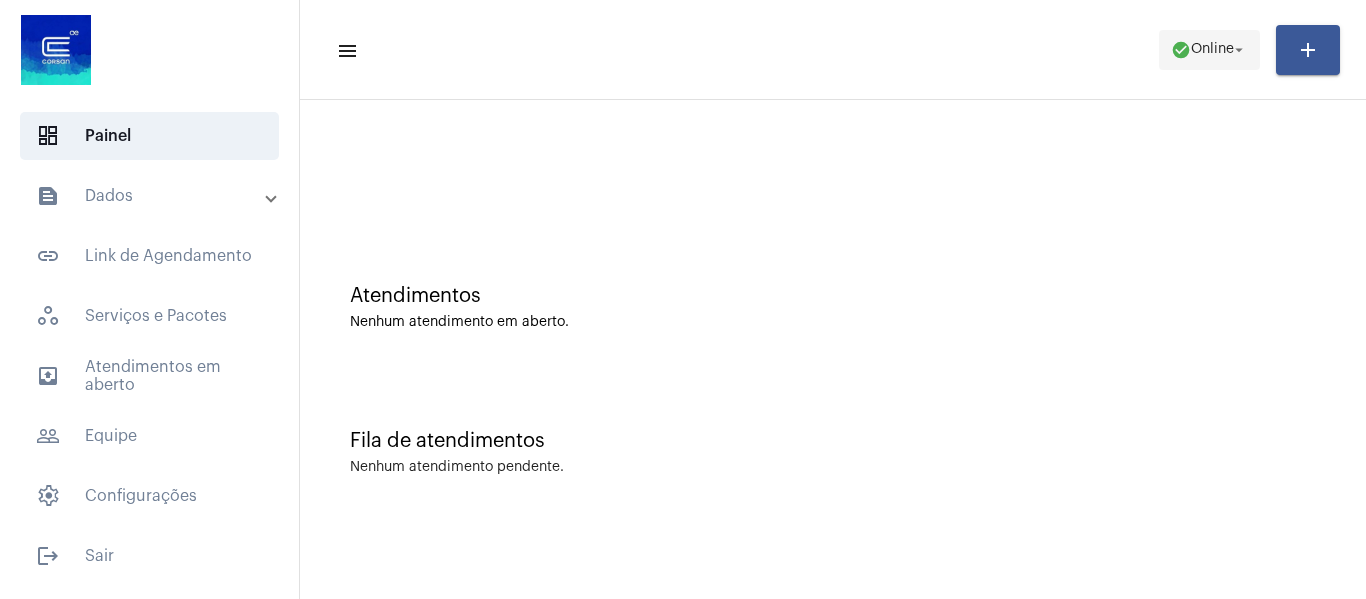 click on "arrow_drop_down" 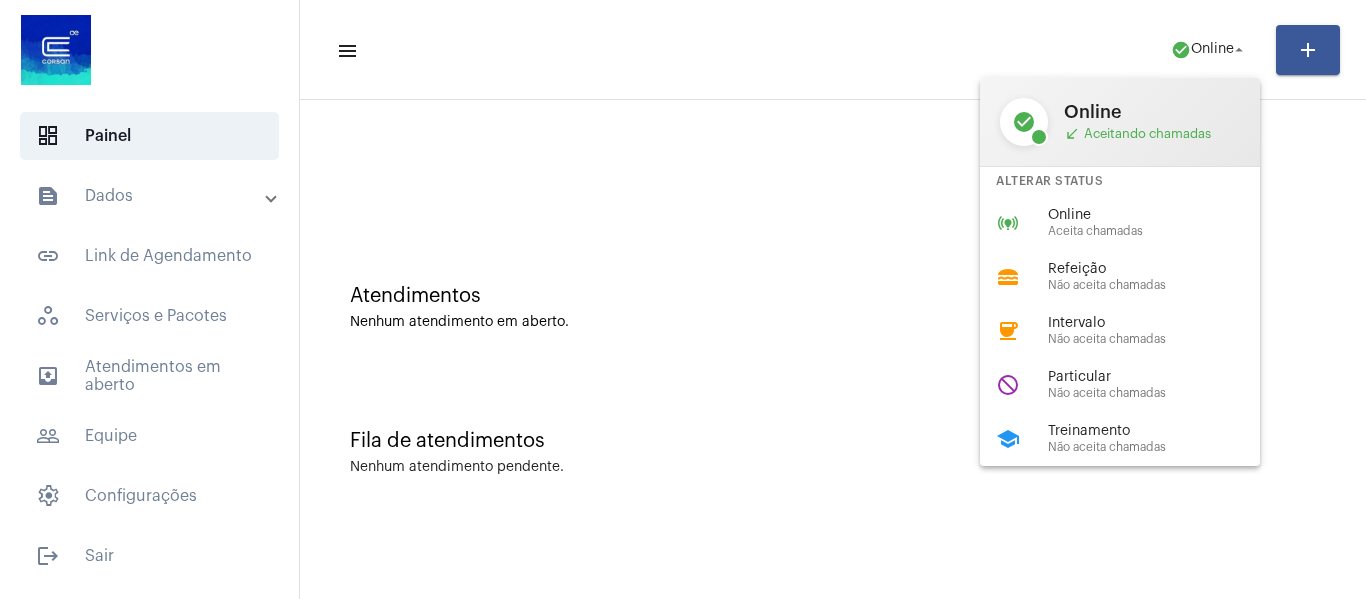 click at bounding box center [683, 299] 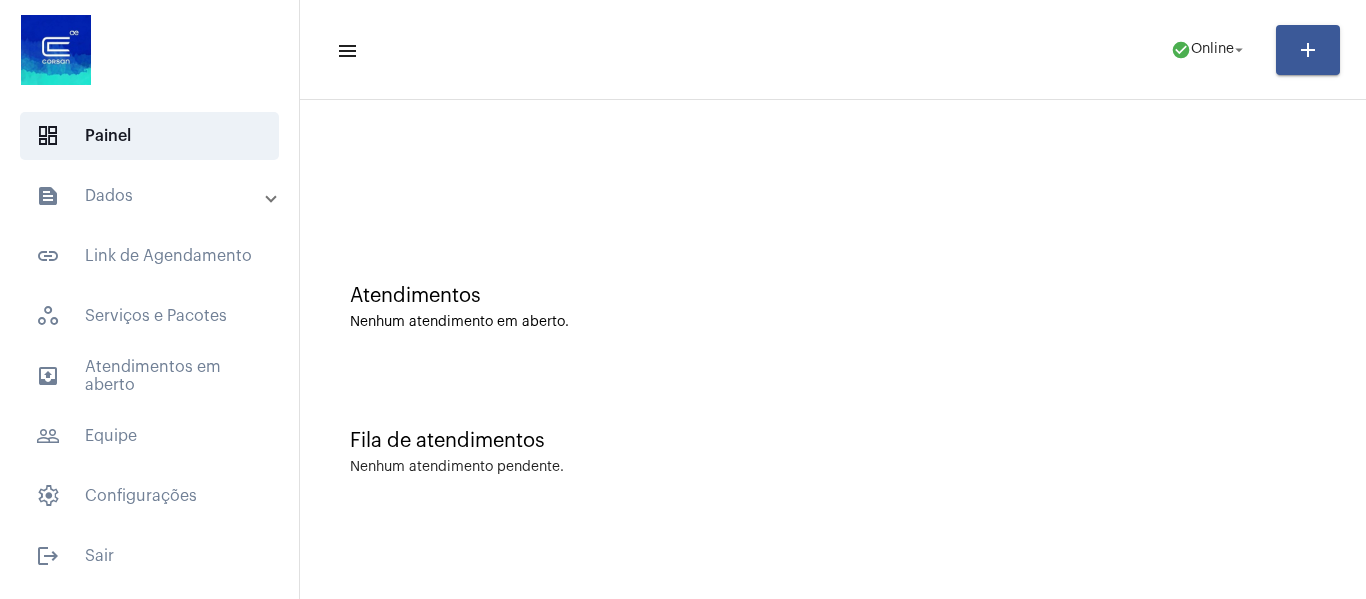 click on "add" 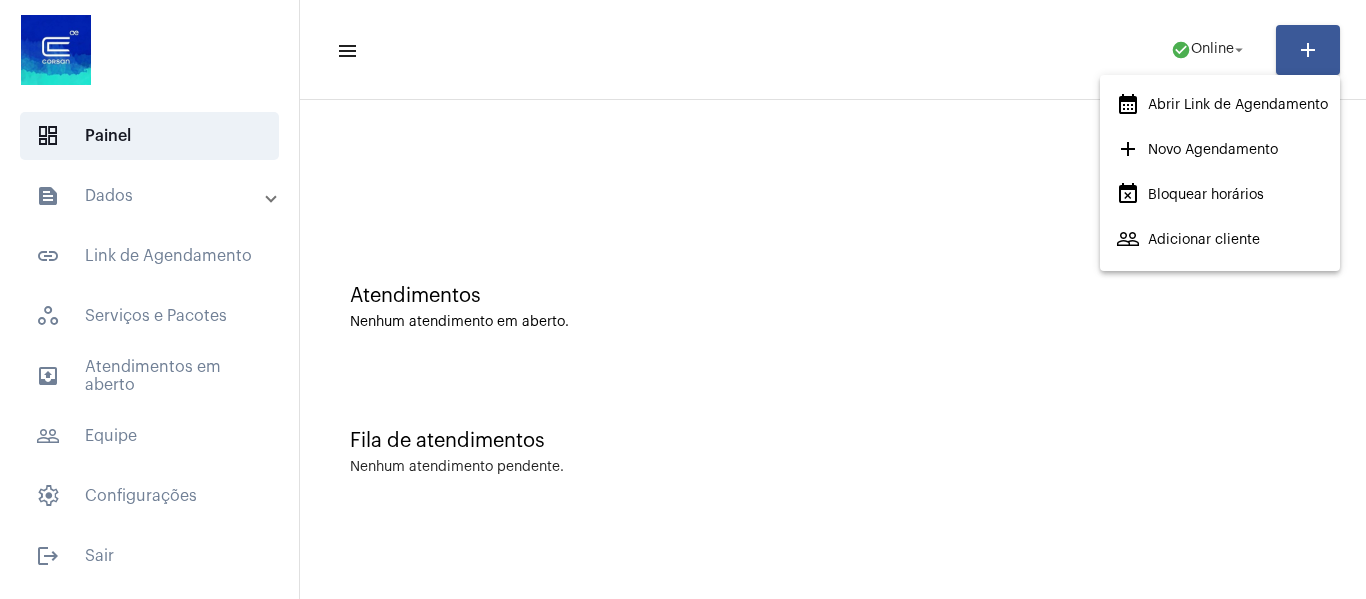 click at bounding box center (683, 299) 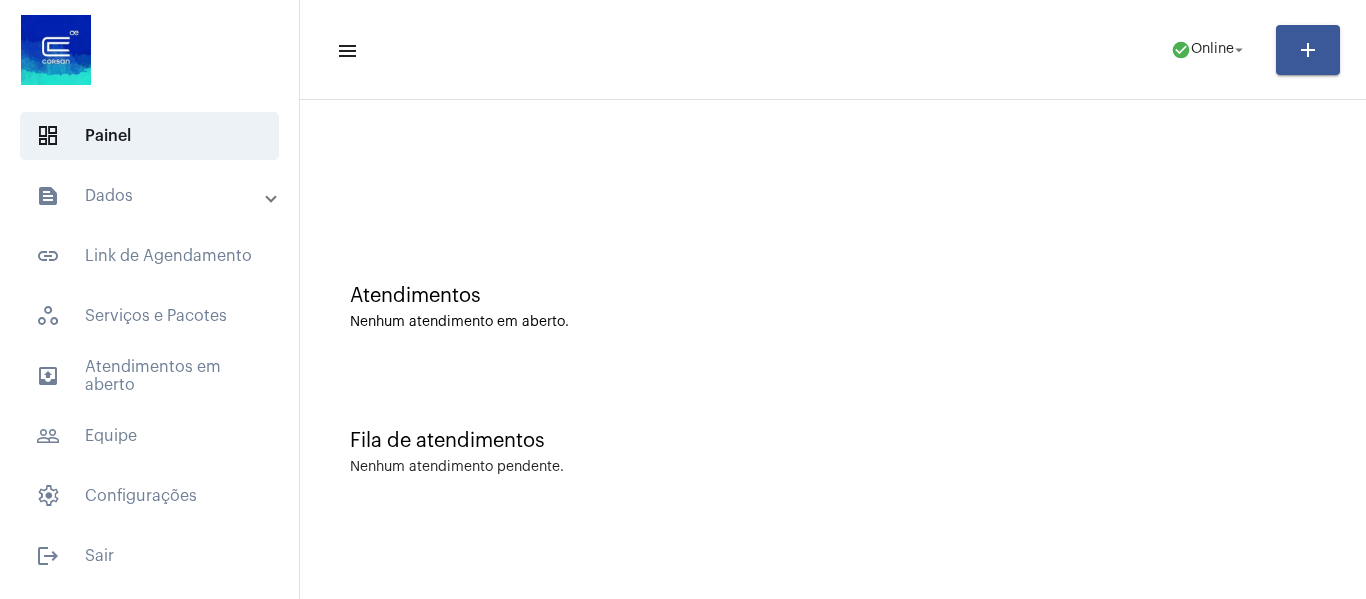 click on "text_snippet_outlined  Dados" at bounding box center [151, 196] 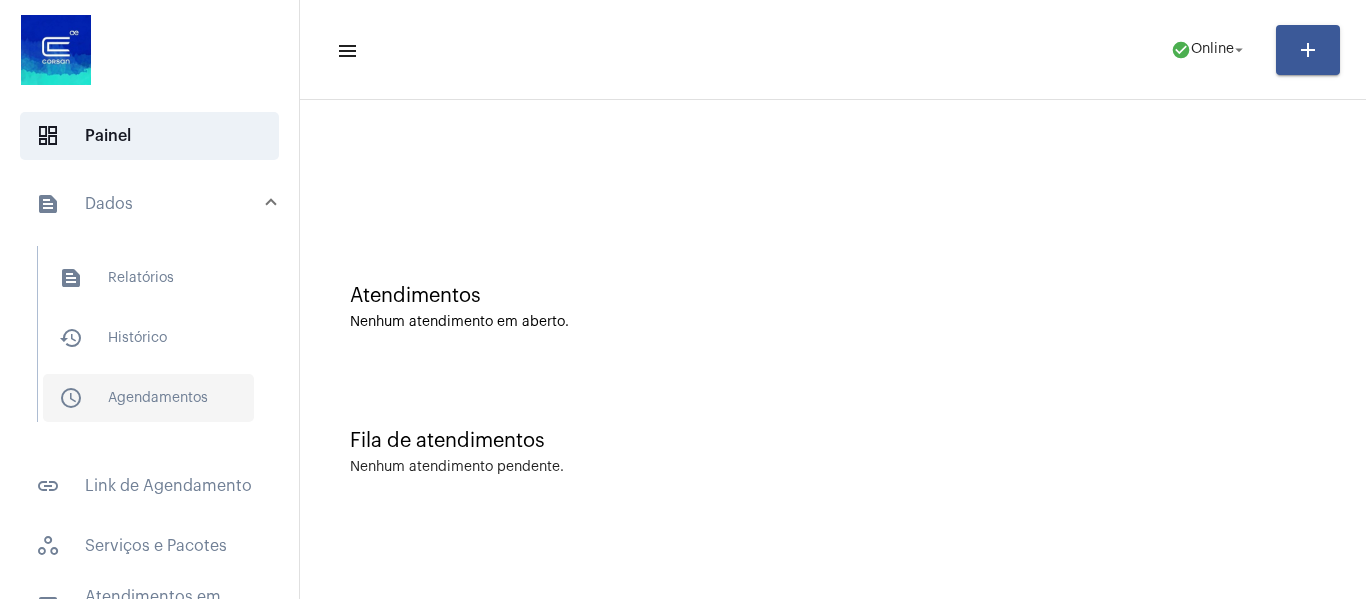 click on "schedule_outlined  Agendamentos" at bounding box center (148, 398) 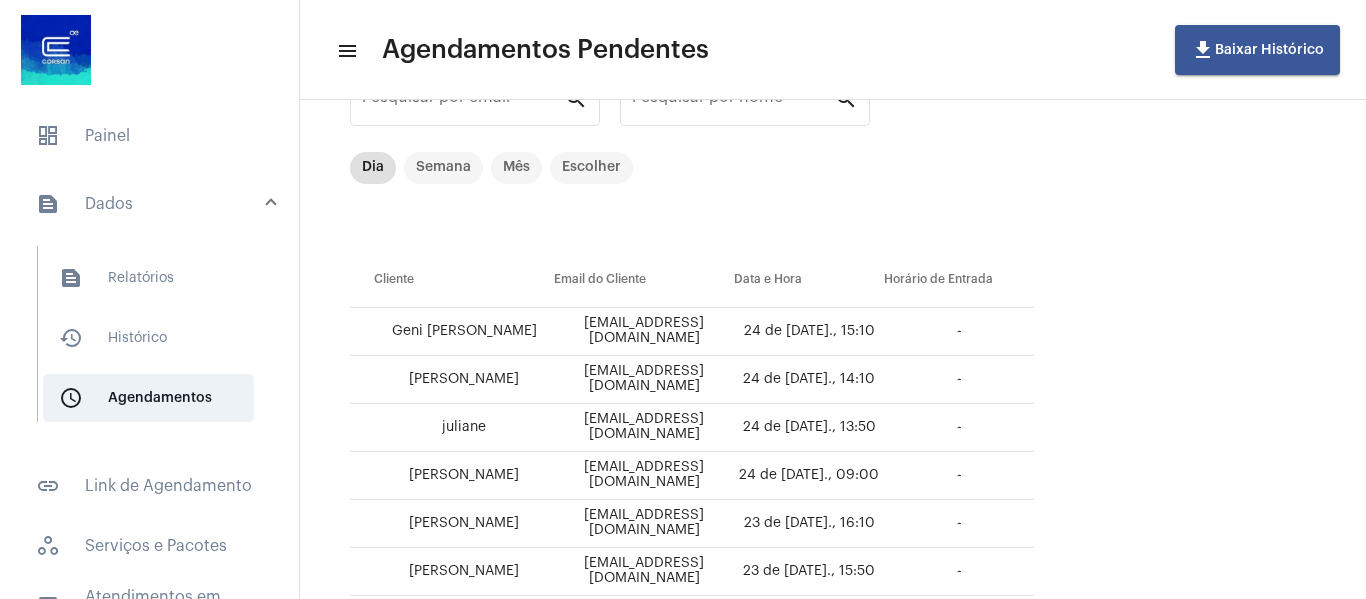scroll, scrollTop: 0, scrollLeft: 0, axis: both 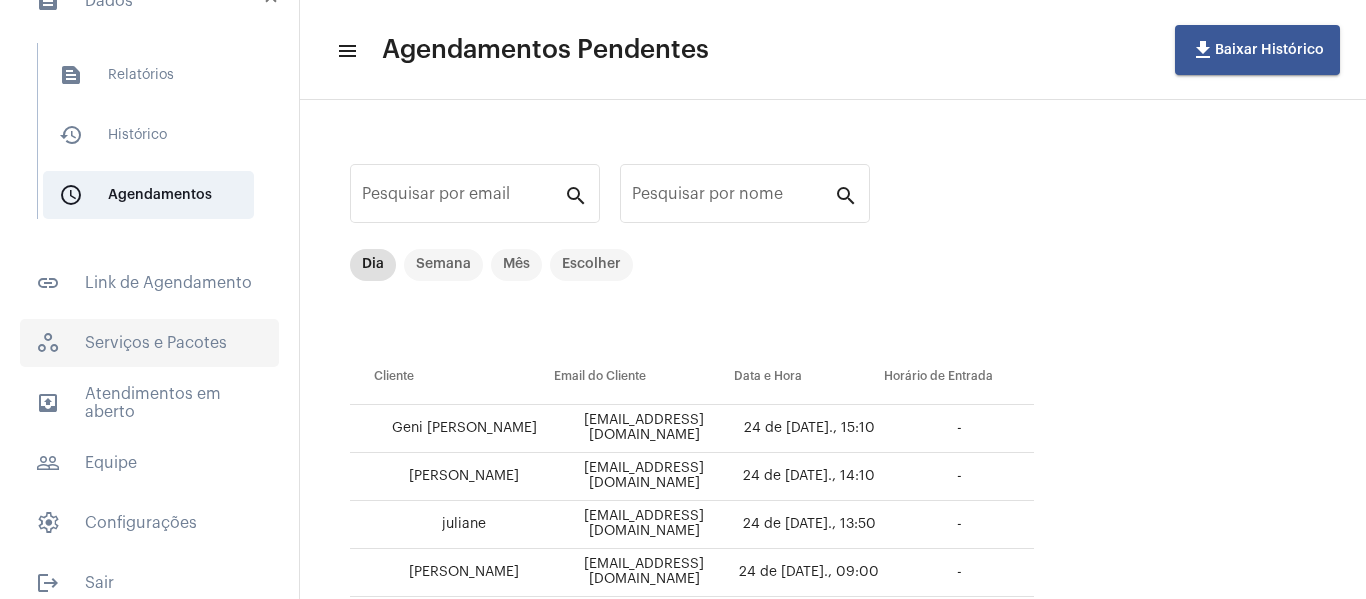 click on "workspaces_outlined   Serviços e Pacotes" 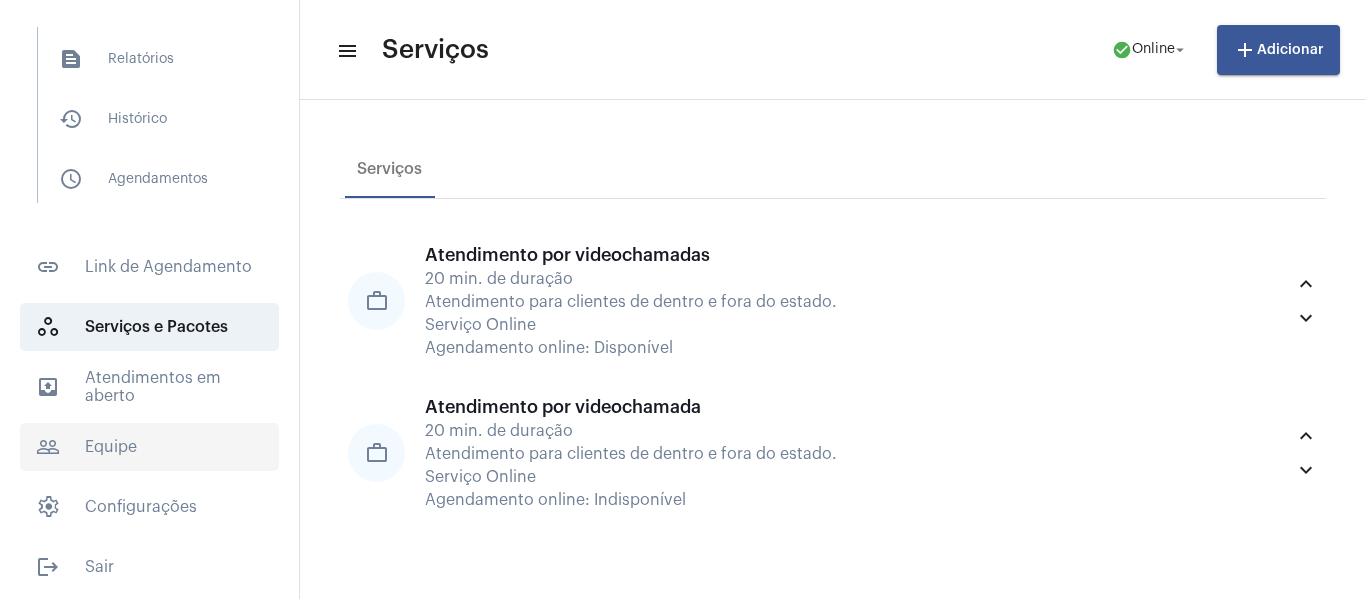 scroll, scrollTop: 223, scrollLeft: 0, axis: vertical 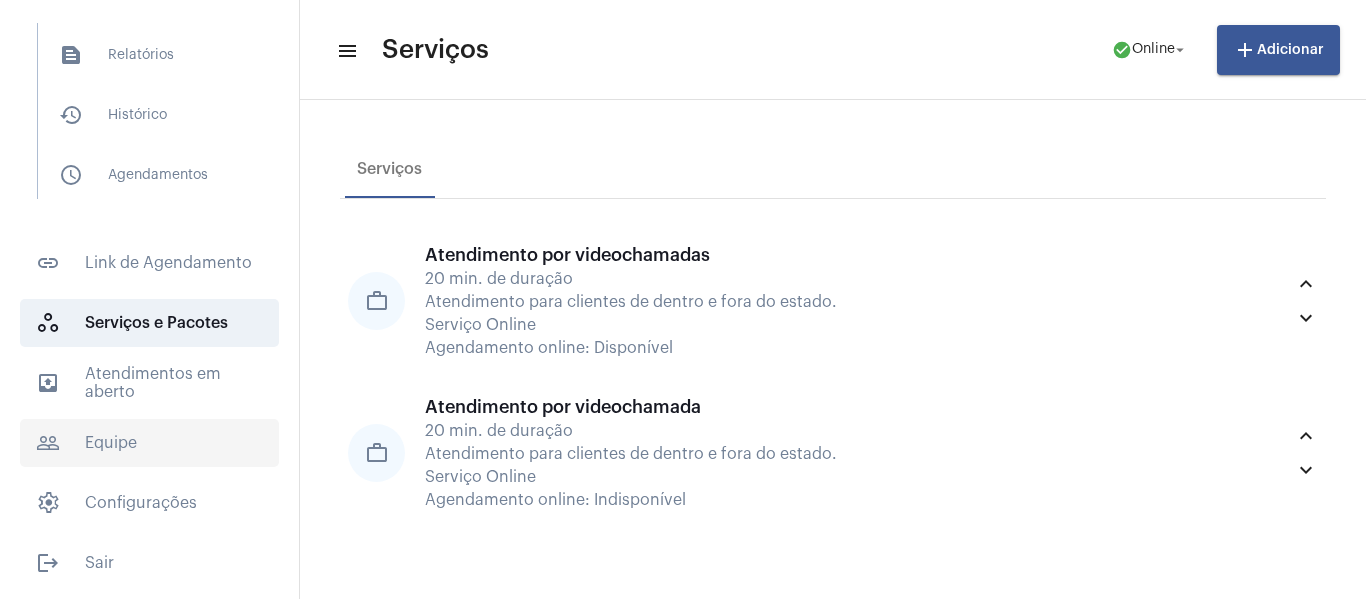 click on "people_outline  Equipe" 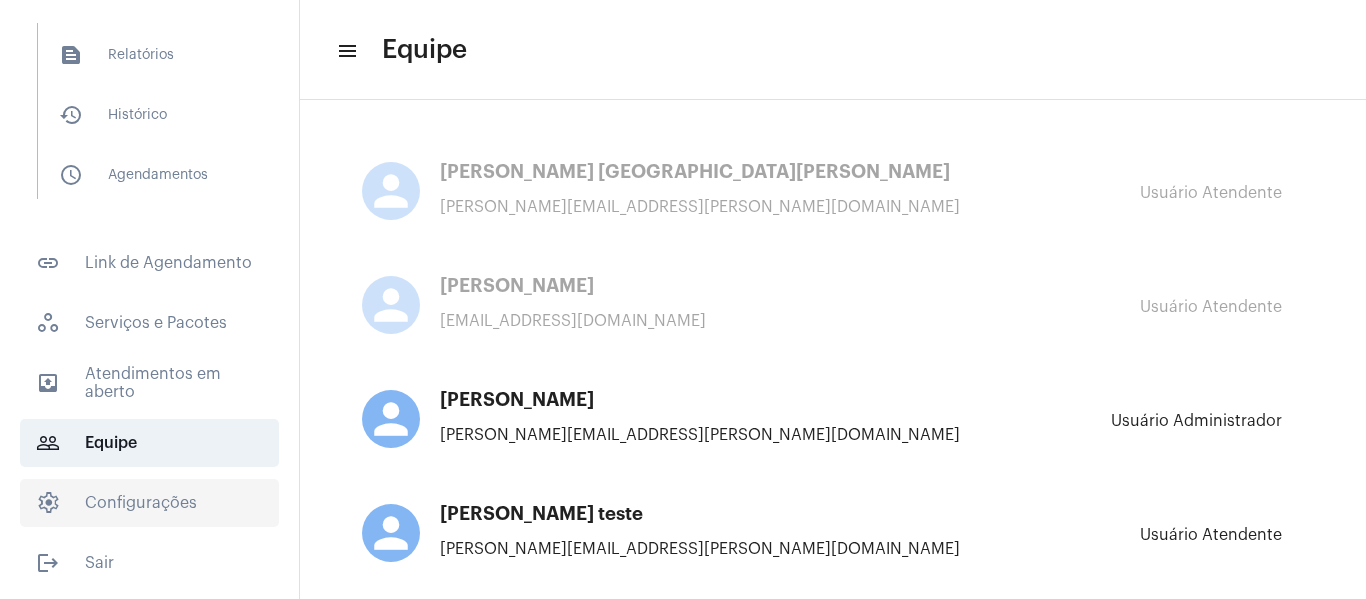 click on "settings   Configurações" 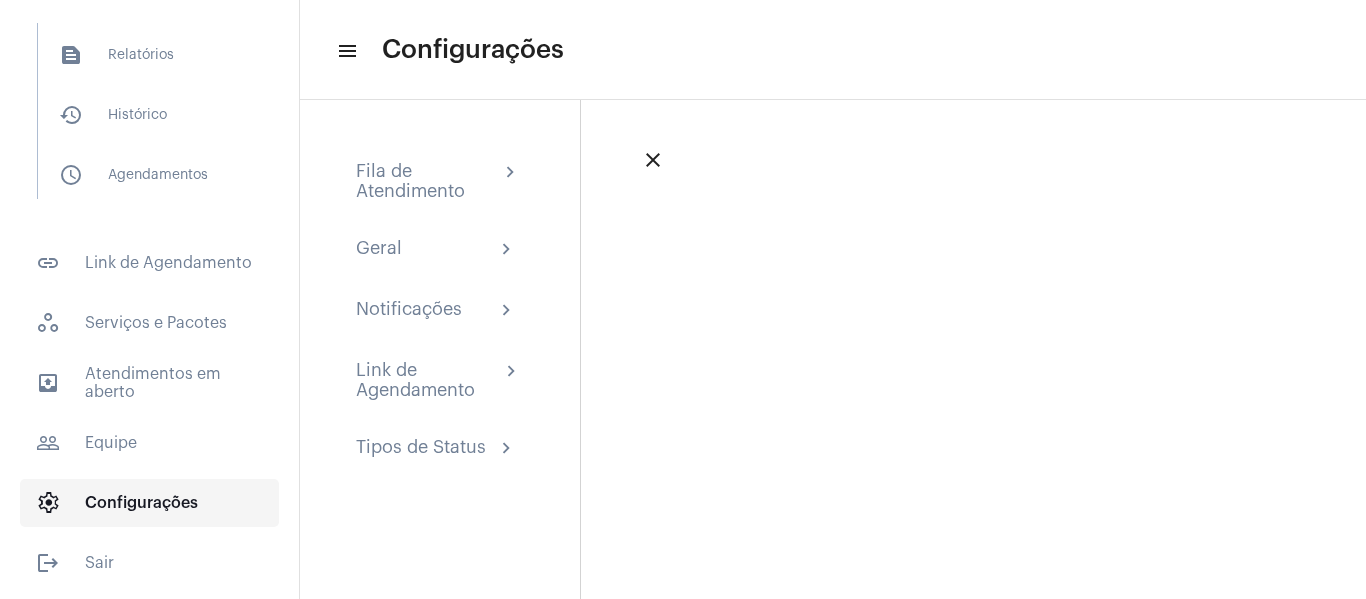 scroll, scrollTop: 0, scrollLeft: 0, axis: both 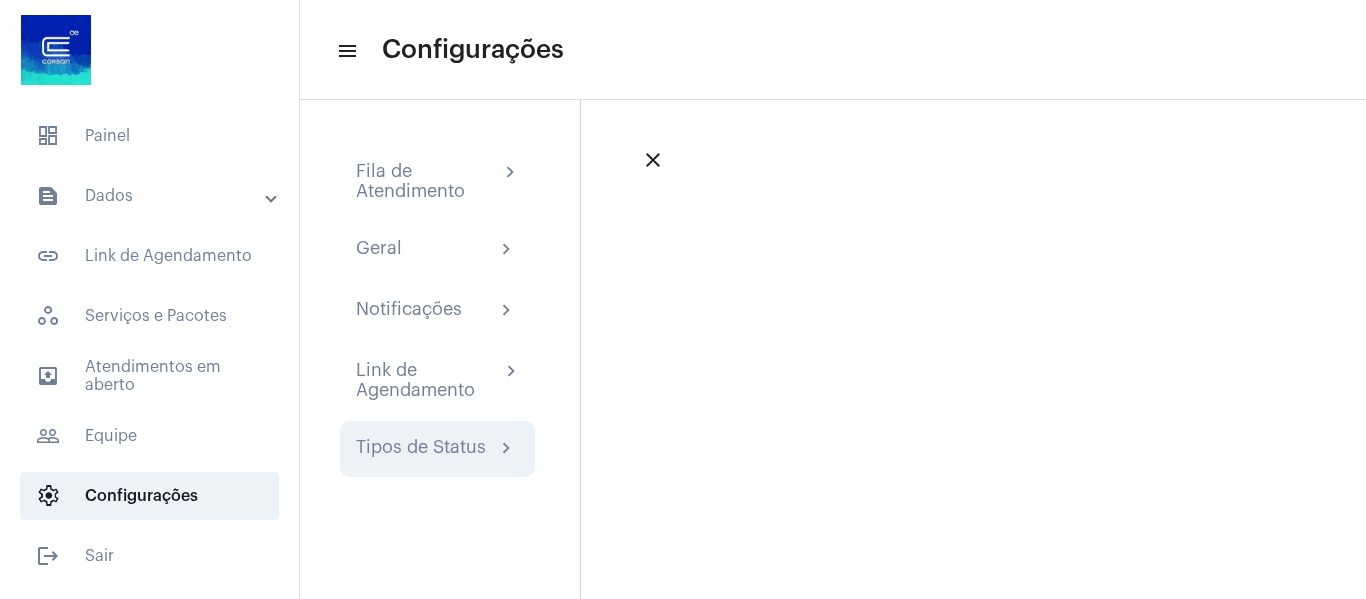 click on "Tipos de Status" 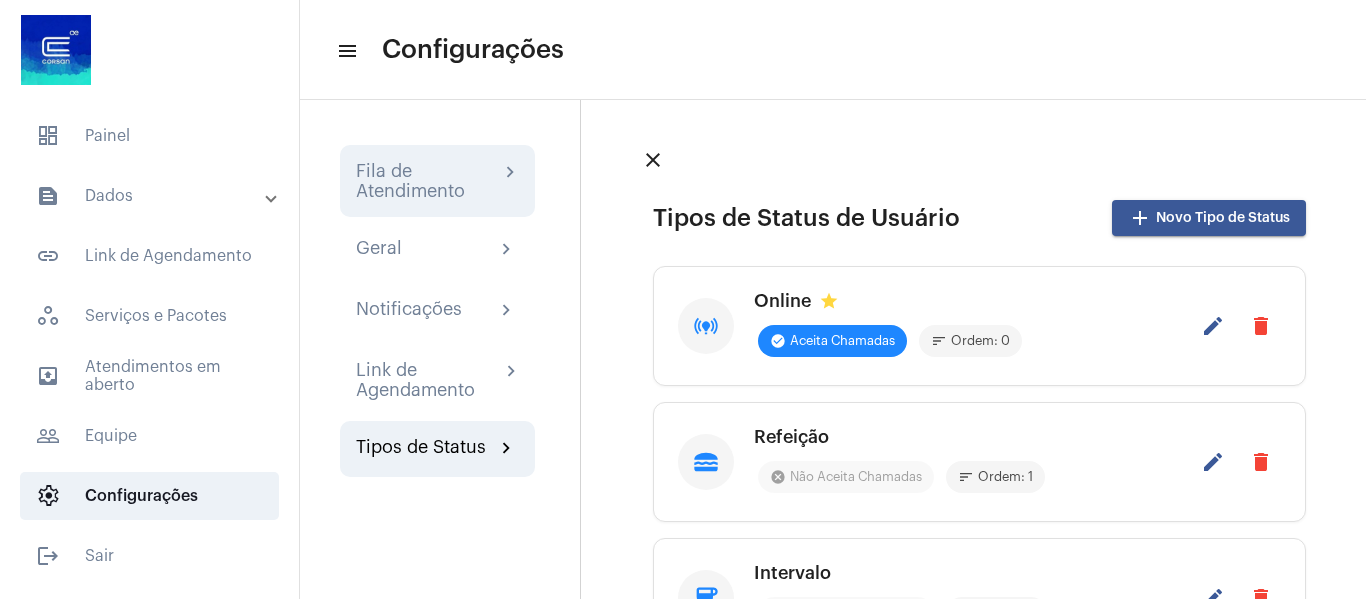 click on "Fila de Atendimento" 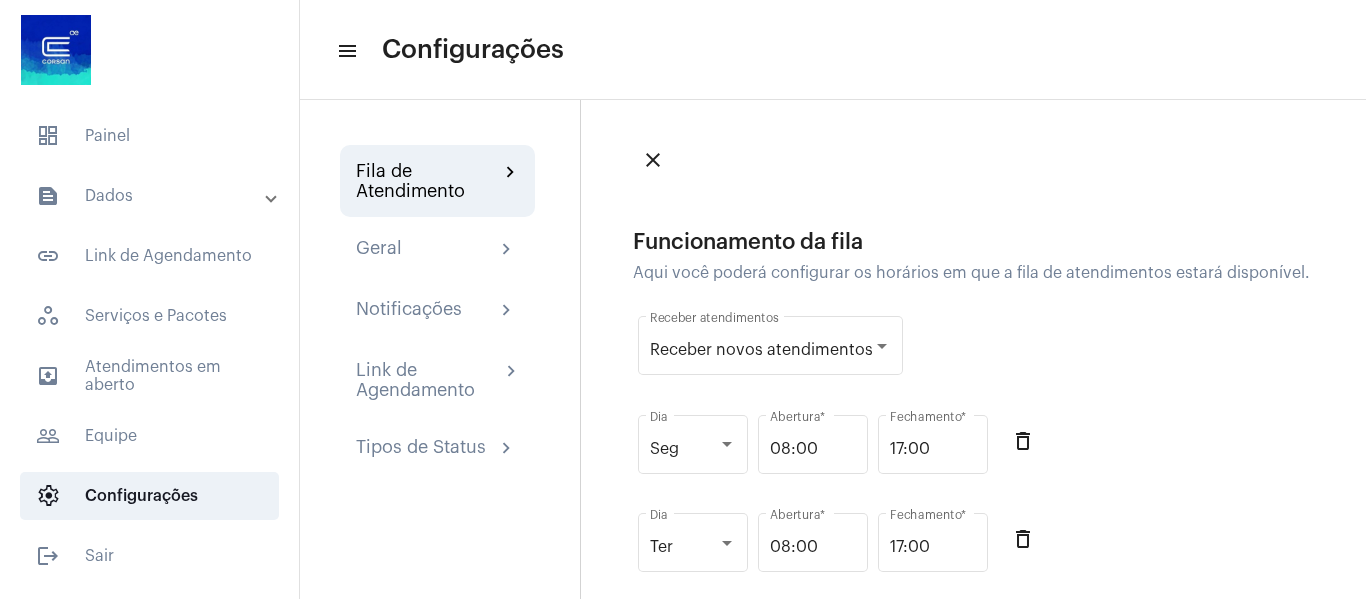 click on "text_snippet_outlined  Dados" at bounding box center (151, 196) 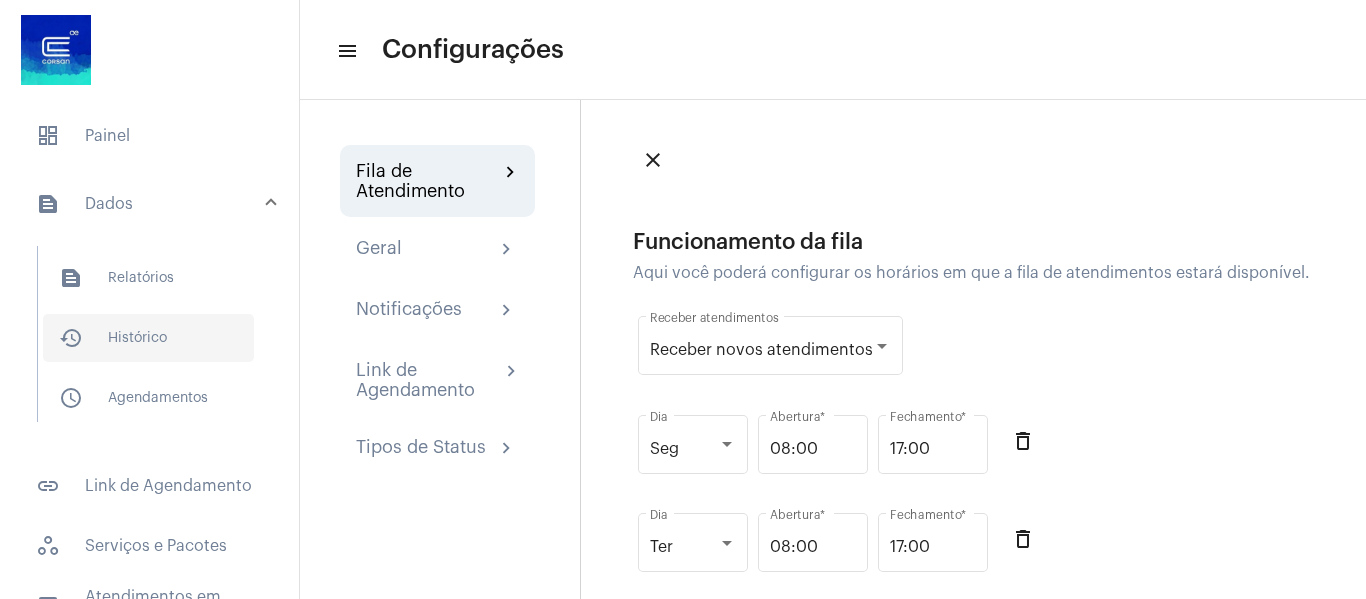 click on "history_outlined  Histórico" at bounding box center (148, 338) 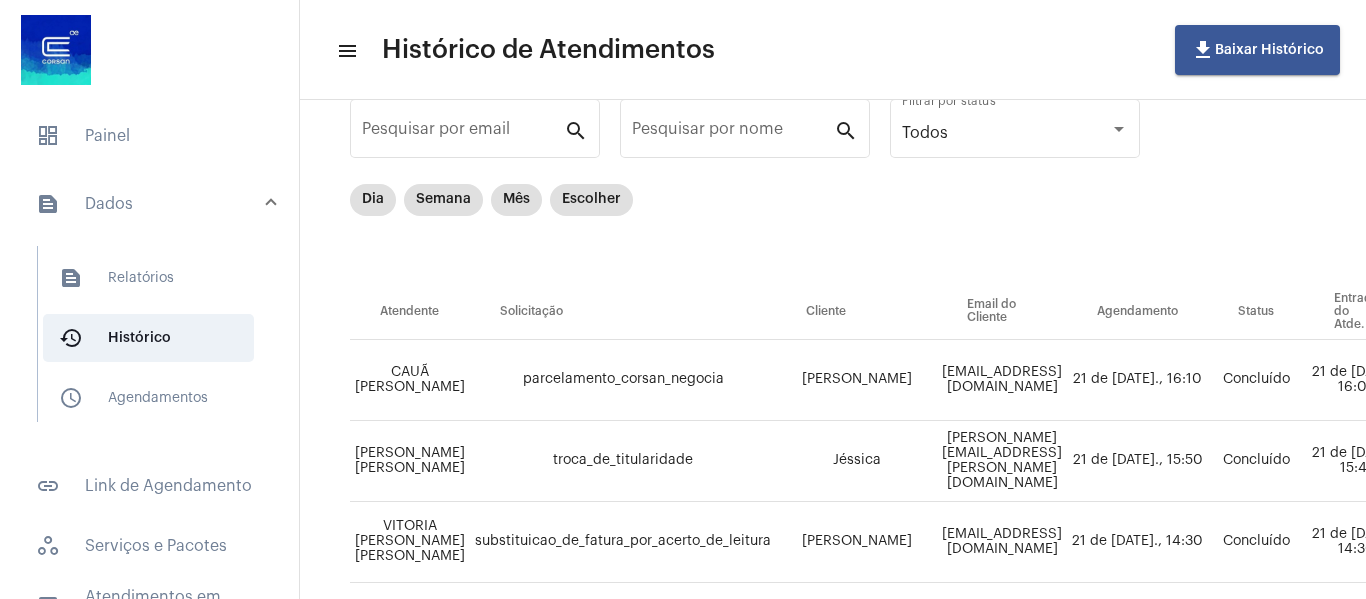 scroll, scrollTop: 100, scrollLeft: 0, axis: vertical 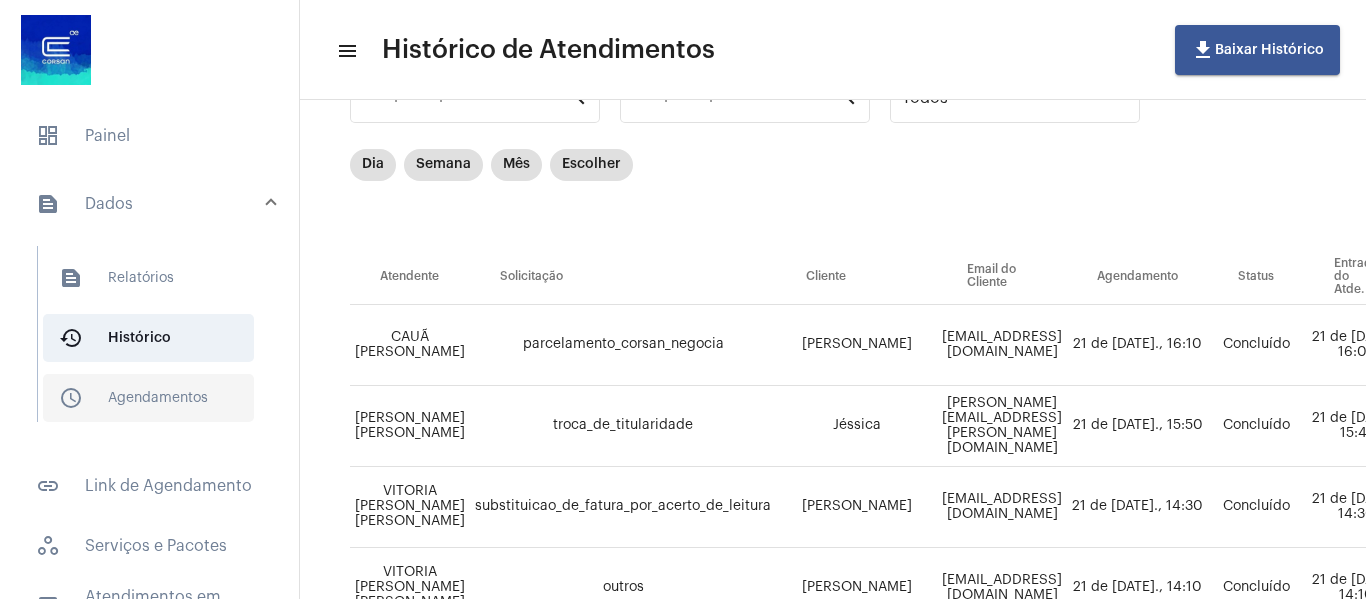 click on "schedule_outlined  Agendamentos" at bounding box center [148, 398] 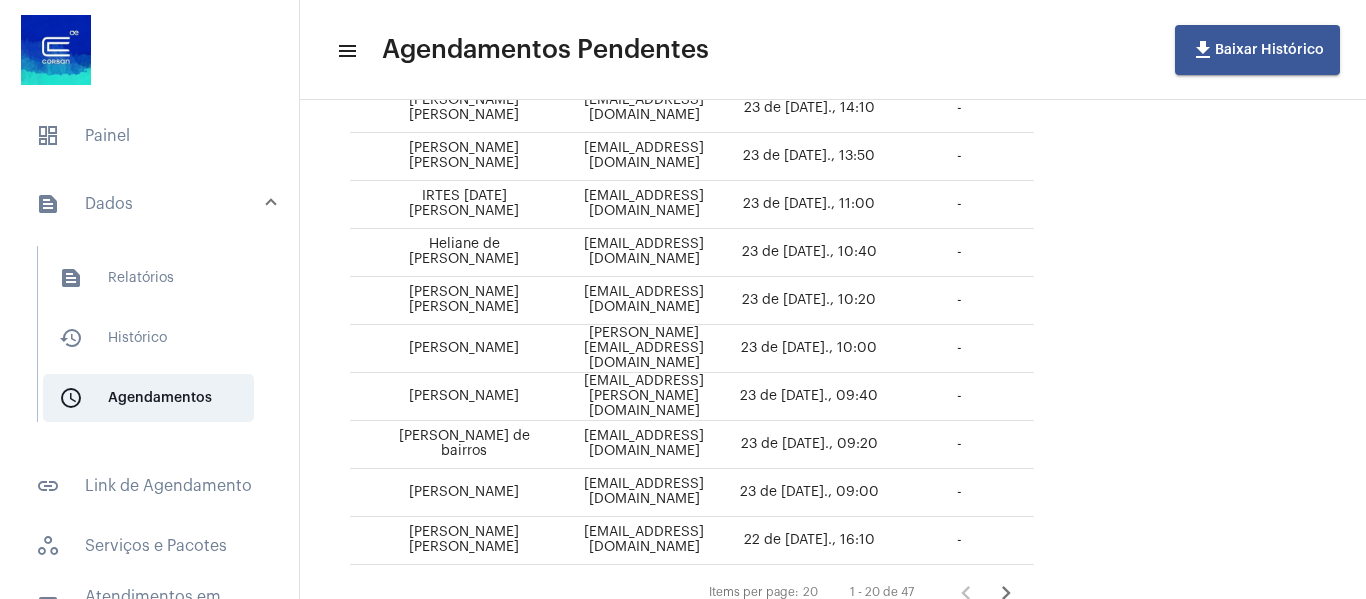 scroll, scrollTop: 872, scrollLeft: 0, axis: vertical 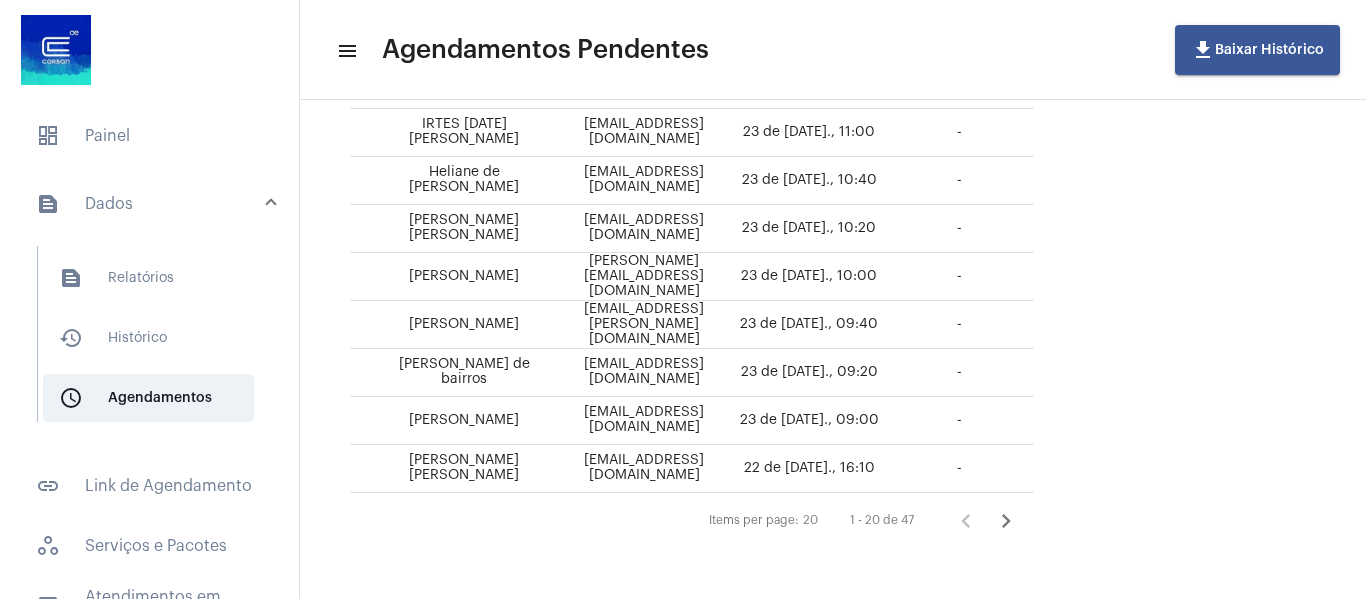 click on "text_snippet_outlined  Dados" at bounding box center (155, 204) 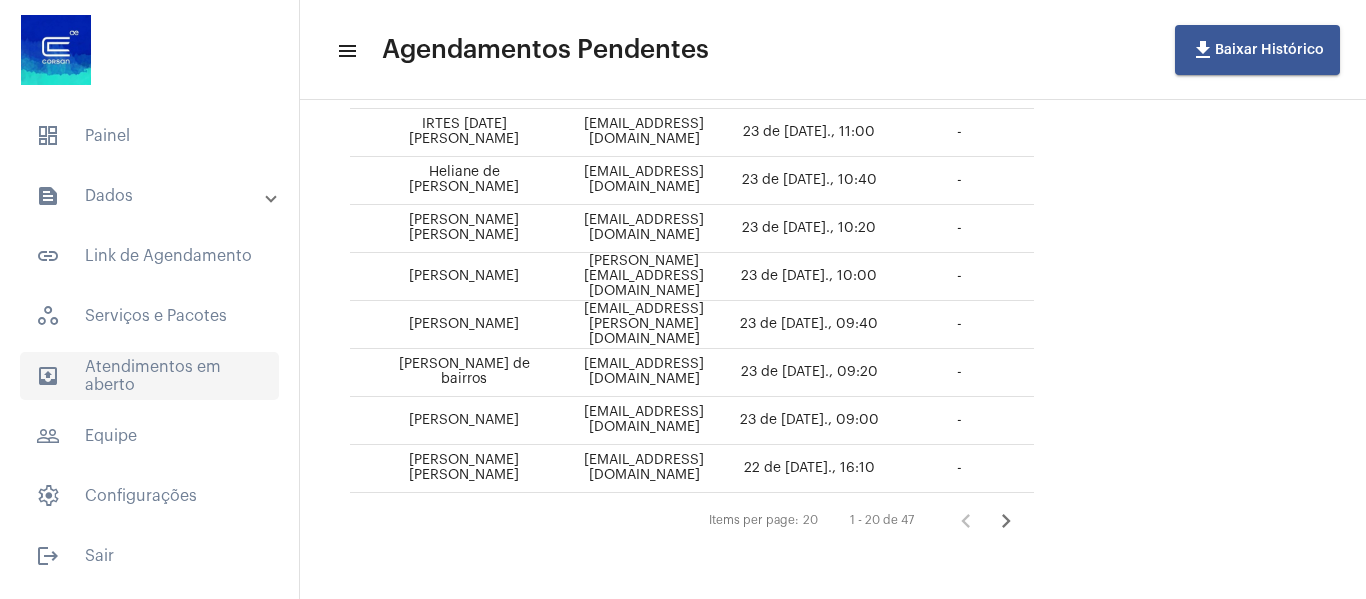 click on "outbox_outline  Atendimentos em aberto" 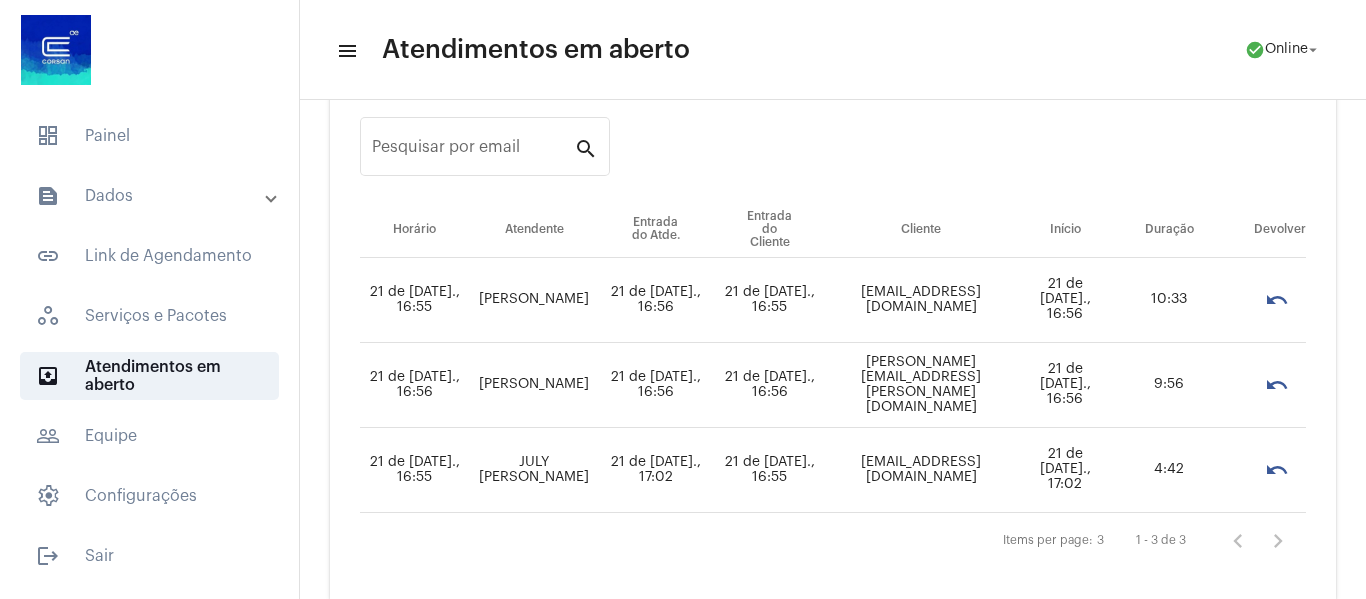 scroll, scrollTop: 87, scrollLeft: 0, axis: vertical 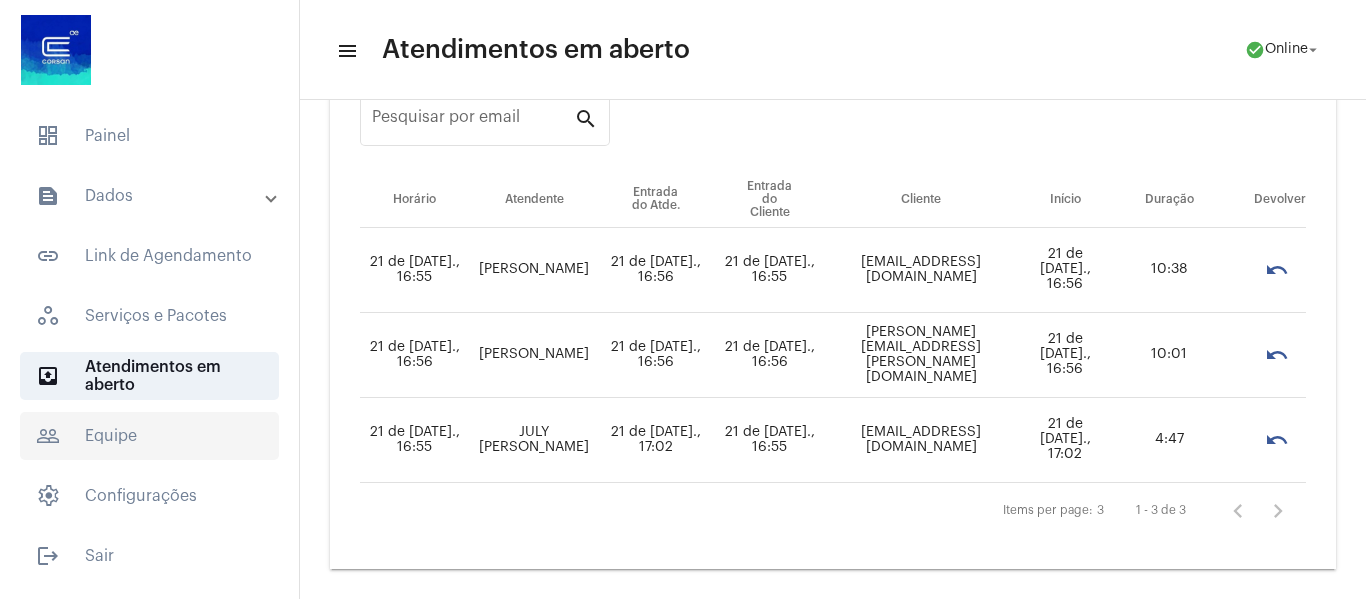 click on "people_outline  Equipe" 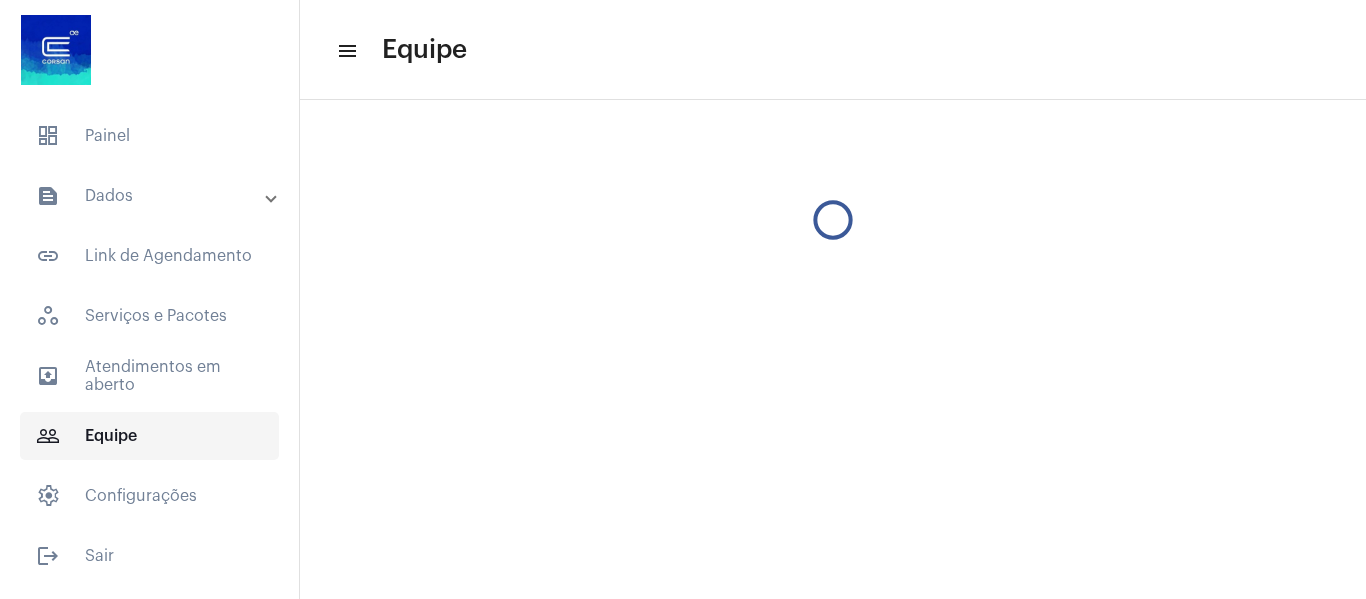 scroll, scrollTop: 0, scrollLeft: 0, axis: both 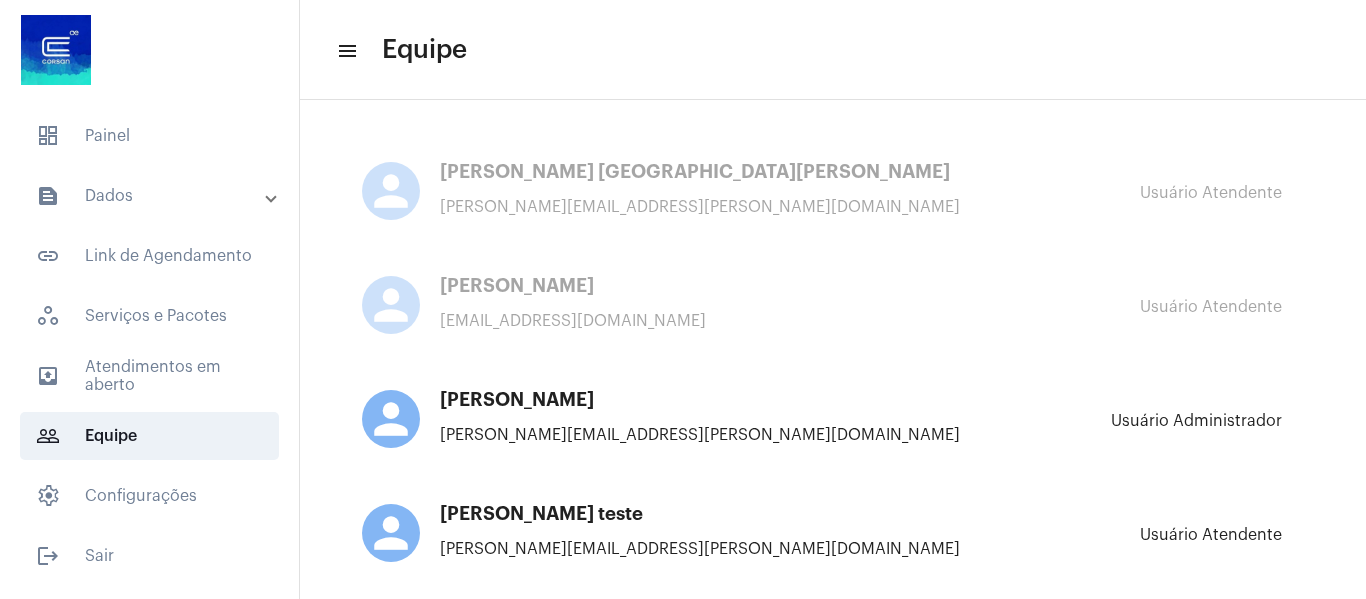 click on "text_snippet_outlined  Dados" at bounding box center (151, 196) 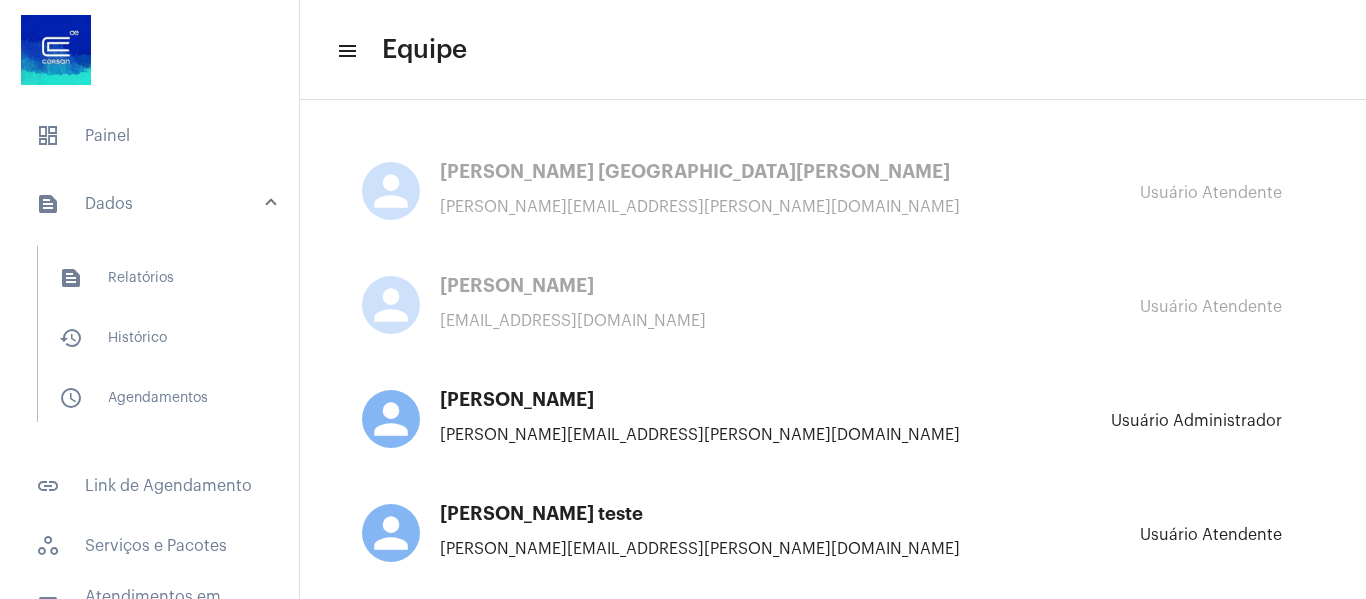 click on "text_snippet_outlined  Dados" at bounding box center [151, 204] 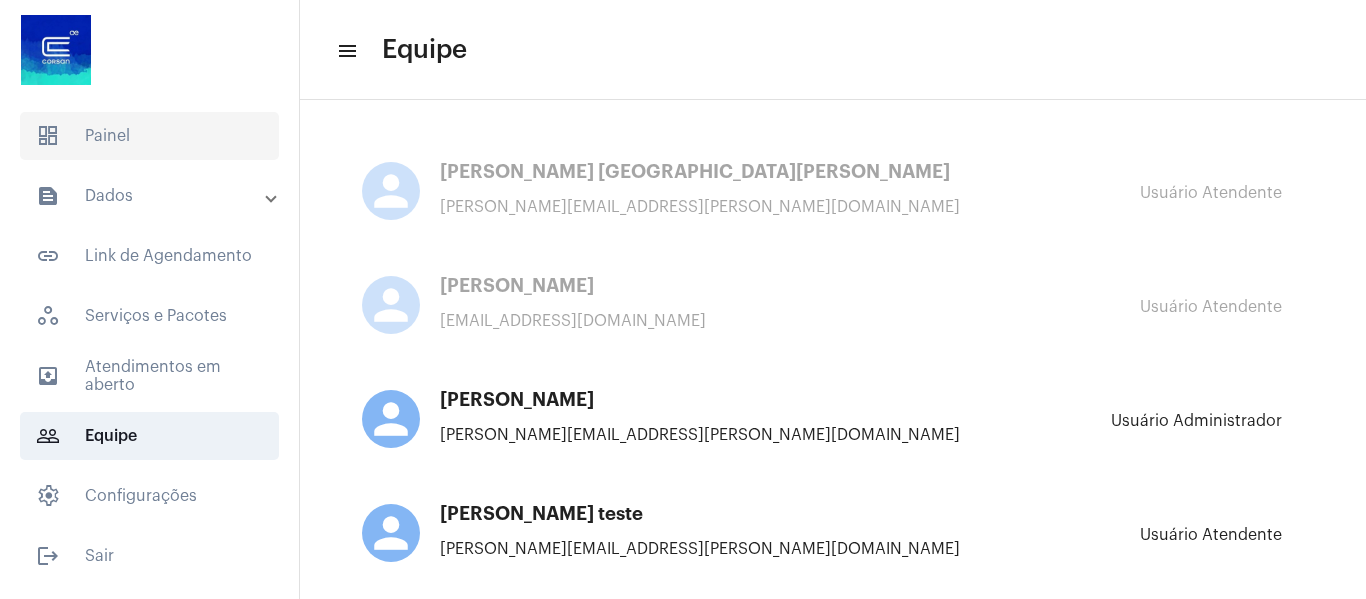 click on "dashboard   Painel" 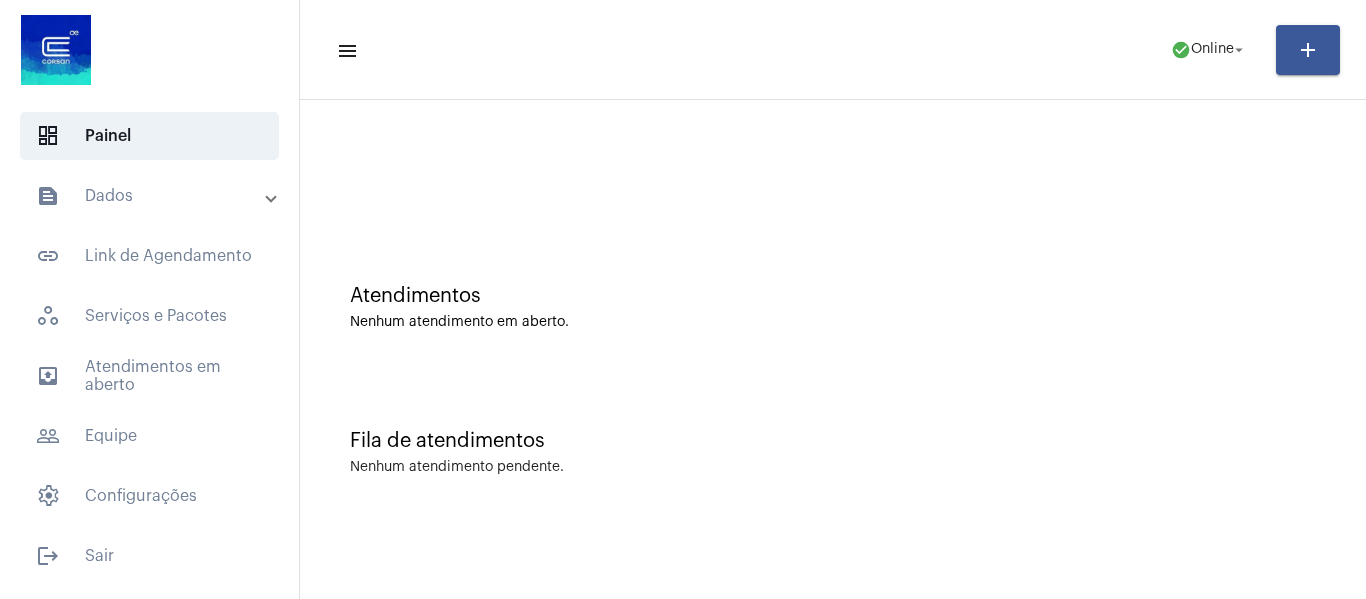 click on "Atendimentos Nenhum atendimento em aberto." 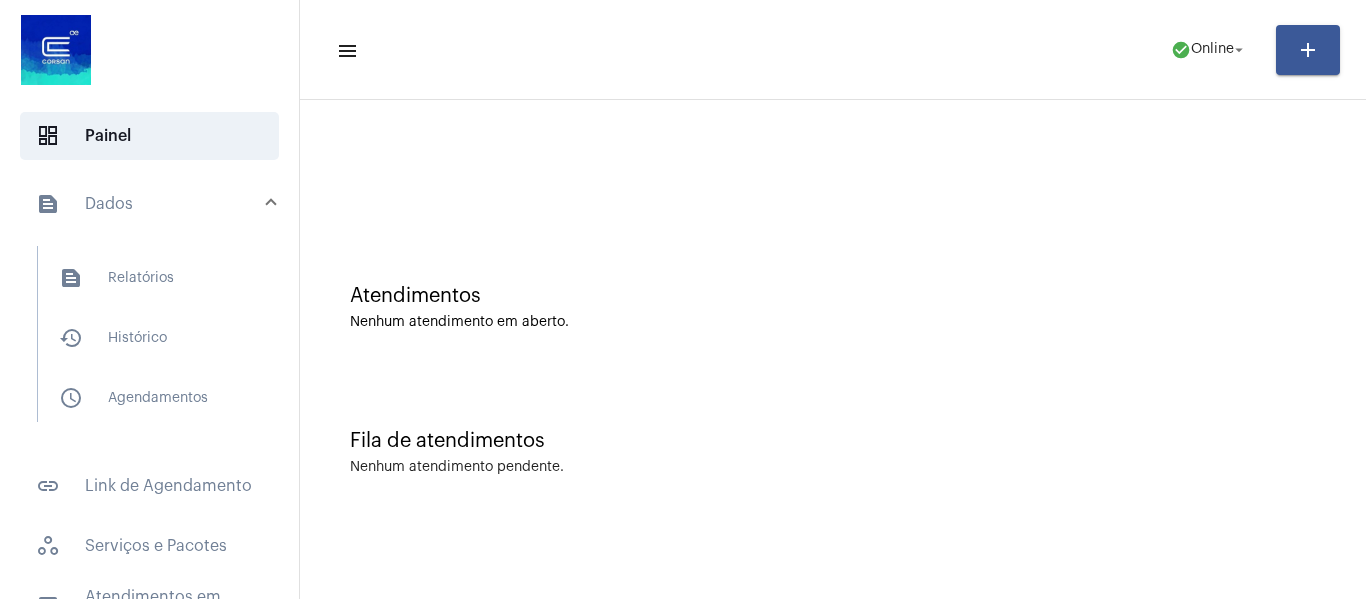 click on "text_snippet_outlined  Dados" at bounding box center [151, 204] 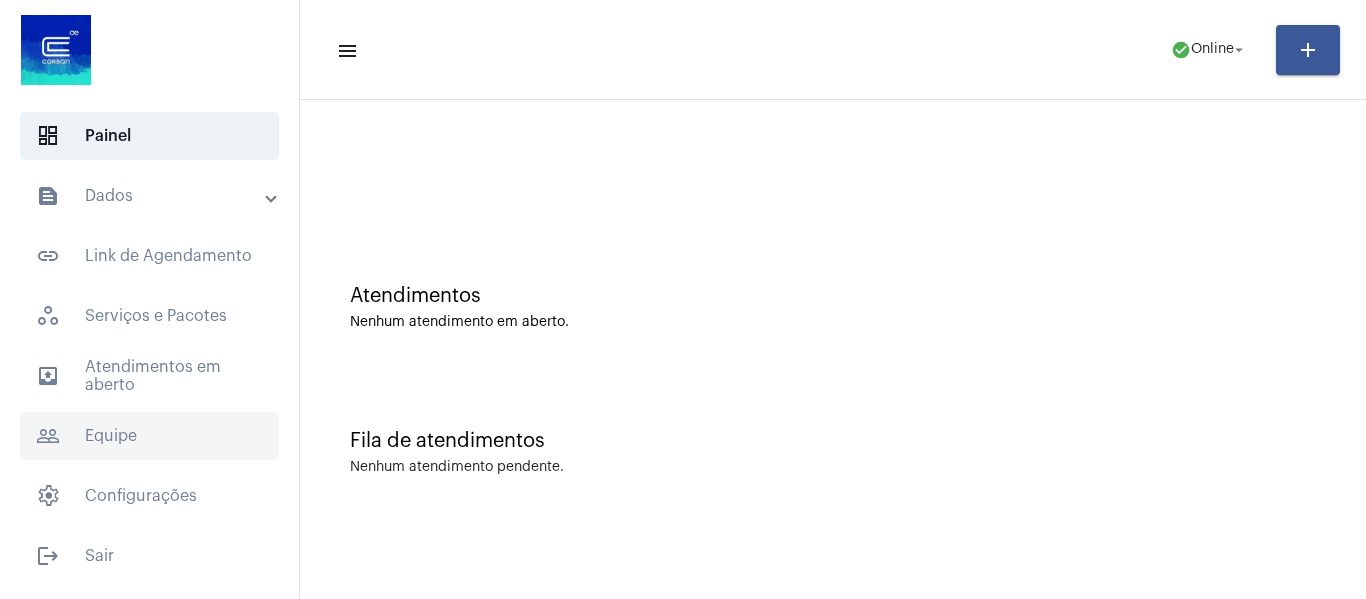 click on "people_outline  Equipe" 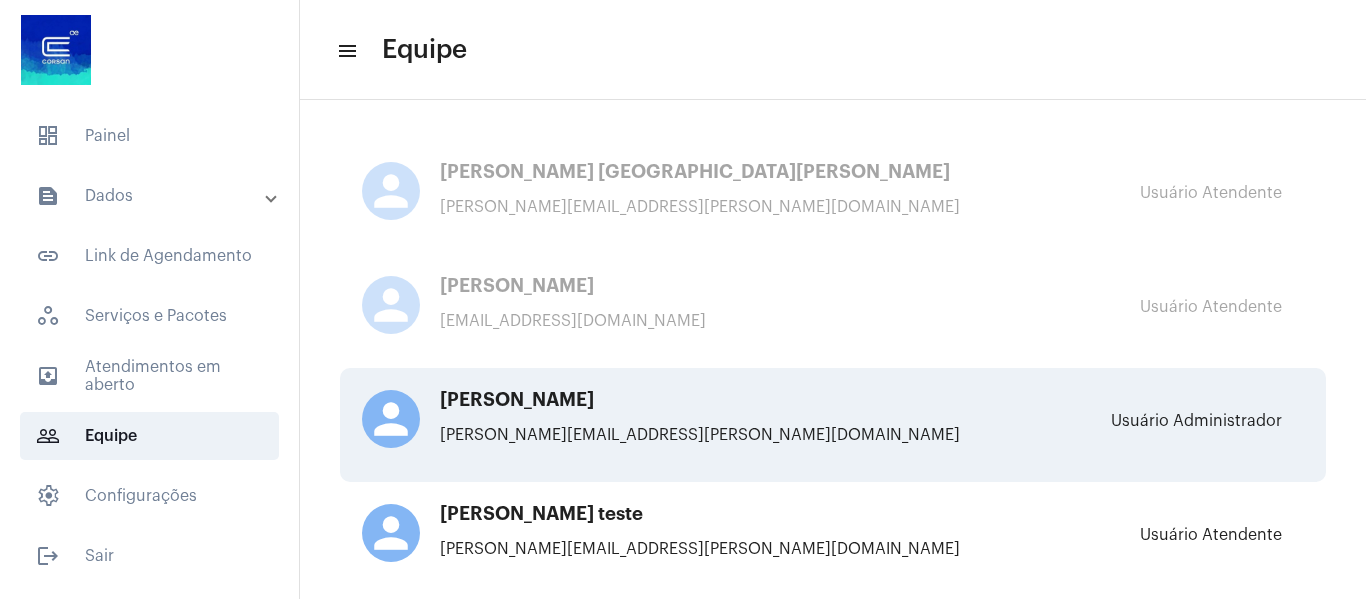 click on "[PERSON_NAME][EMAIL_ADDRESS][PERSON_NAME][DOMAIN_NAME]" 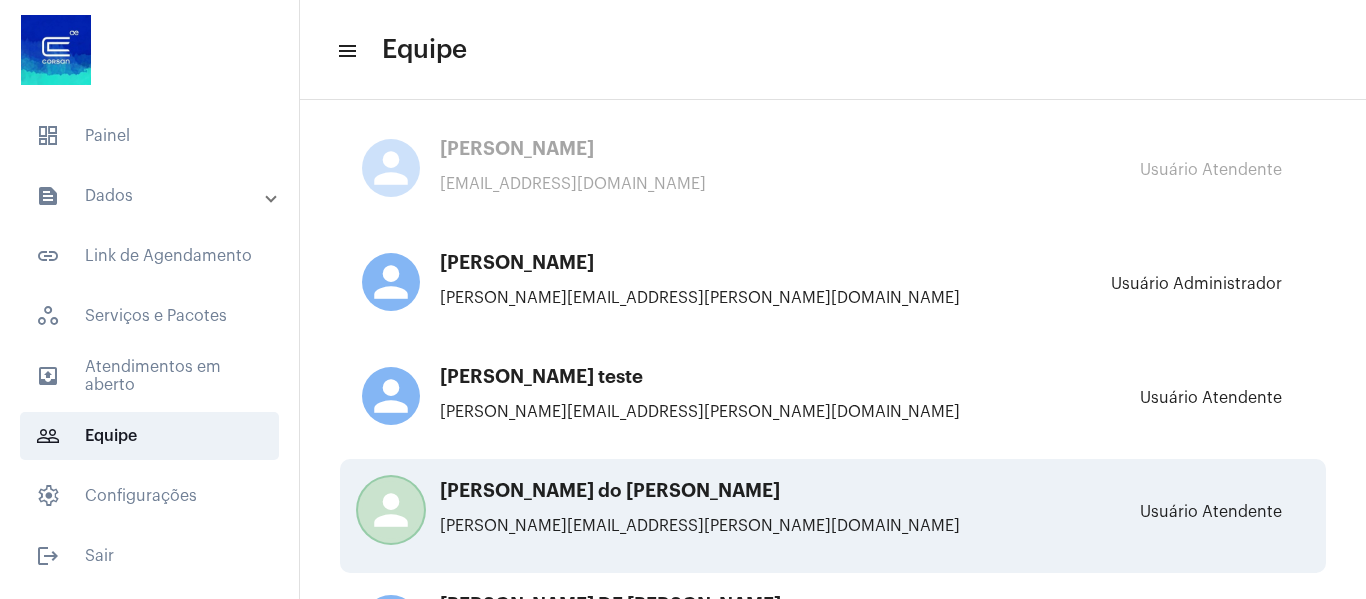 scroll, scrollTop: 300, scrollLeft: 0, axis: vertical 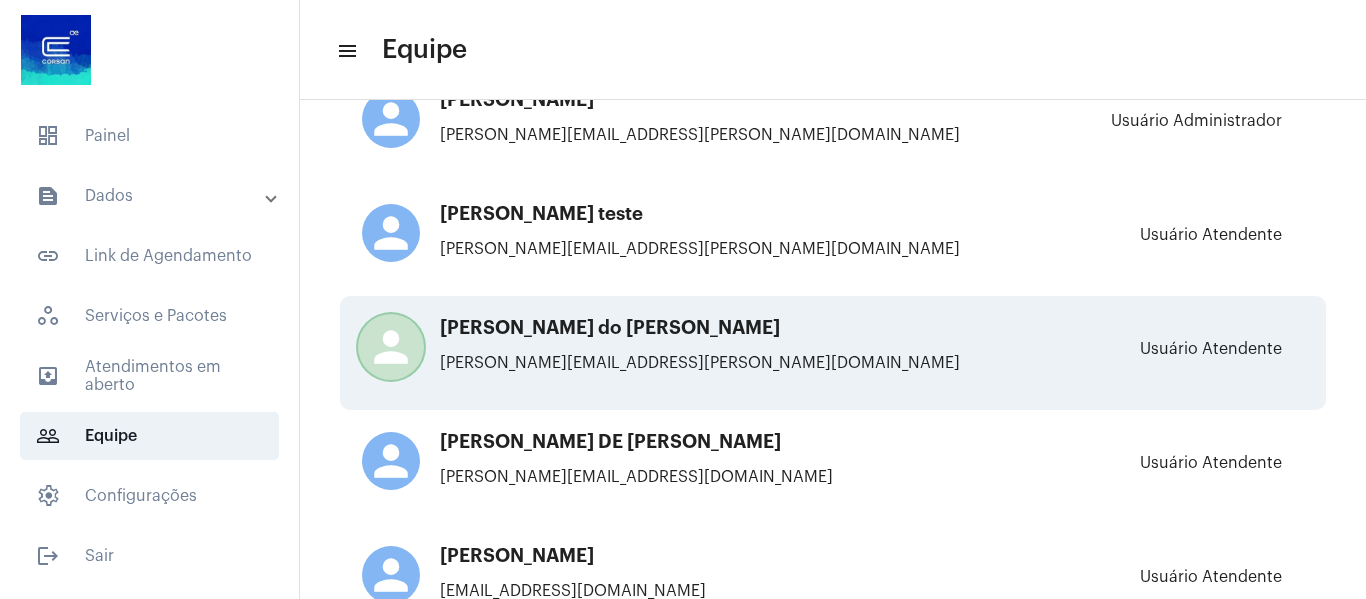 click on "[PERSON_NAME] do [PERSON_NAME]" 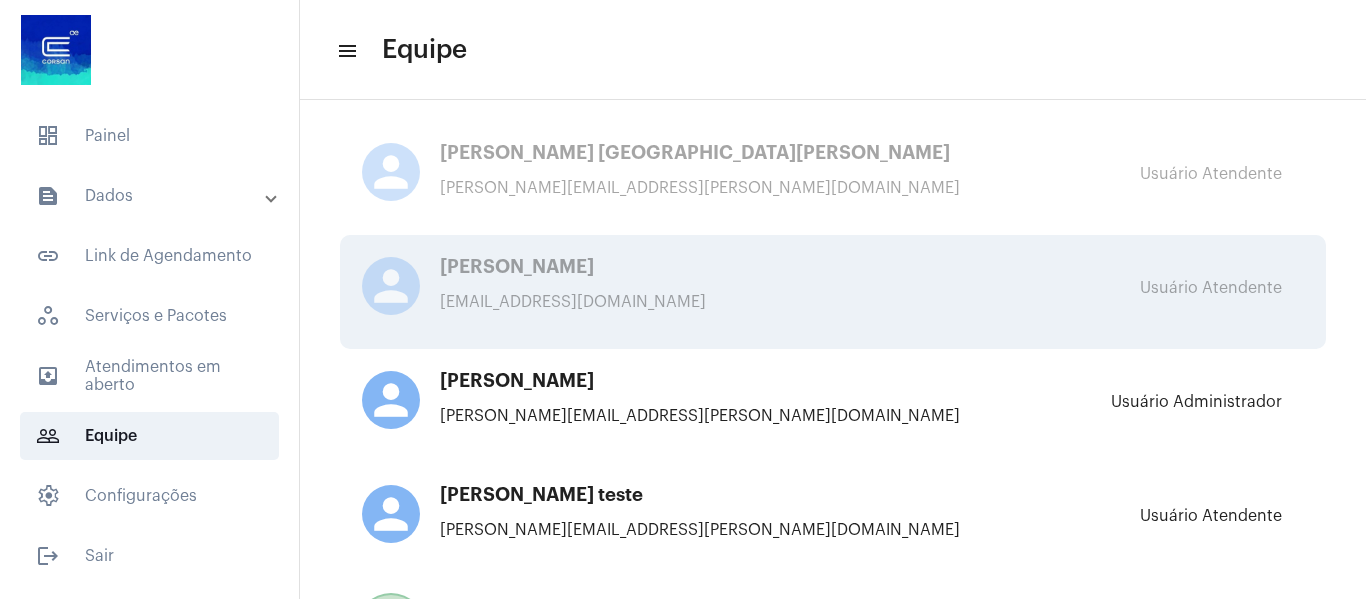 scroll, scrollTop: 0, scrollLeft: 0, axis: both 